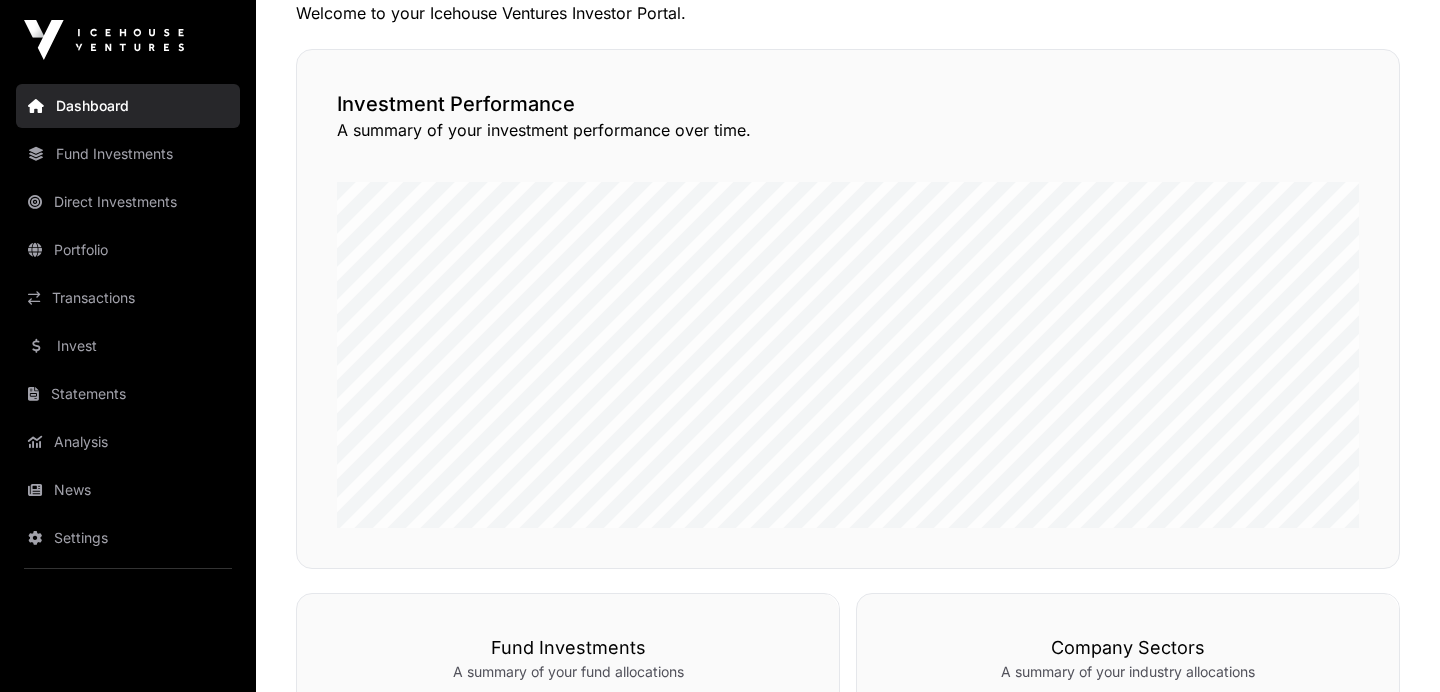 scroll, scrollTop: 517, scrollLeft: 0, axis: vertical 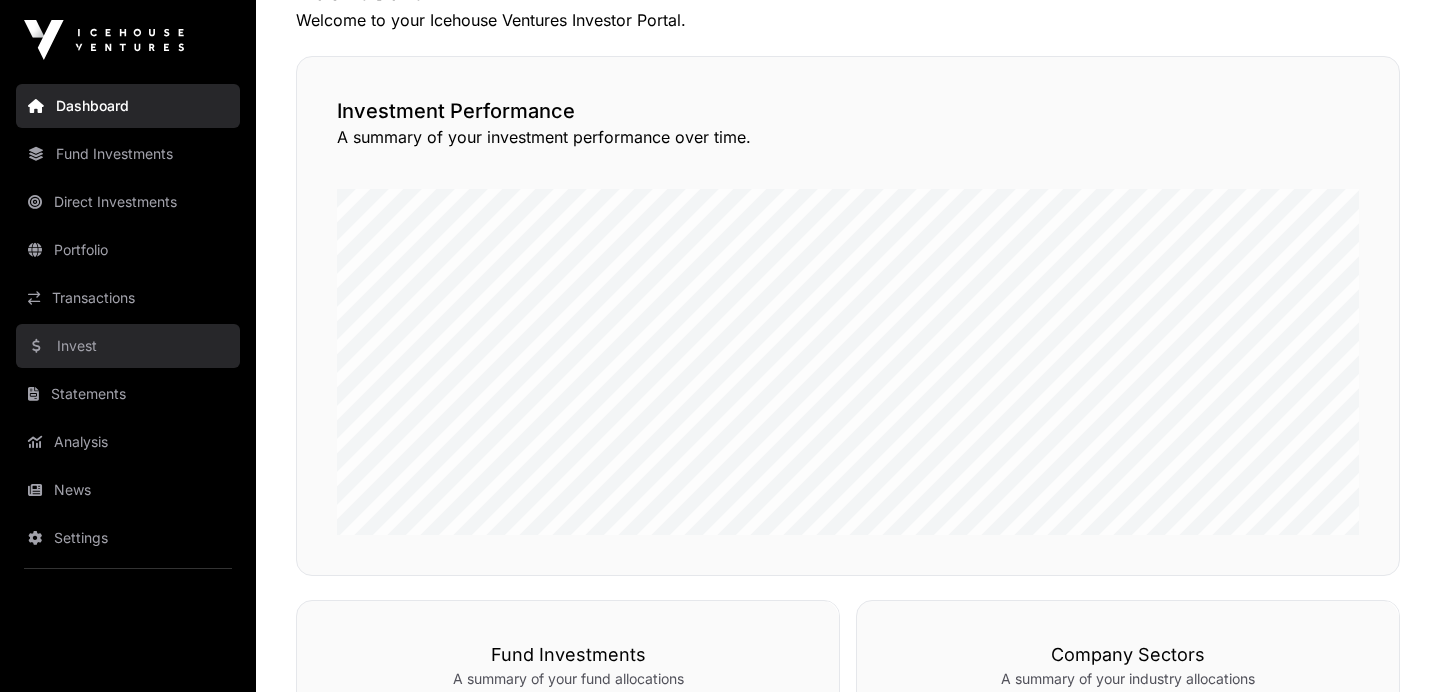 click on "Invest" 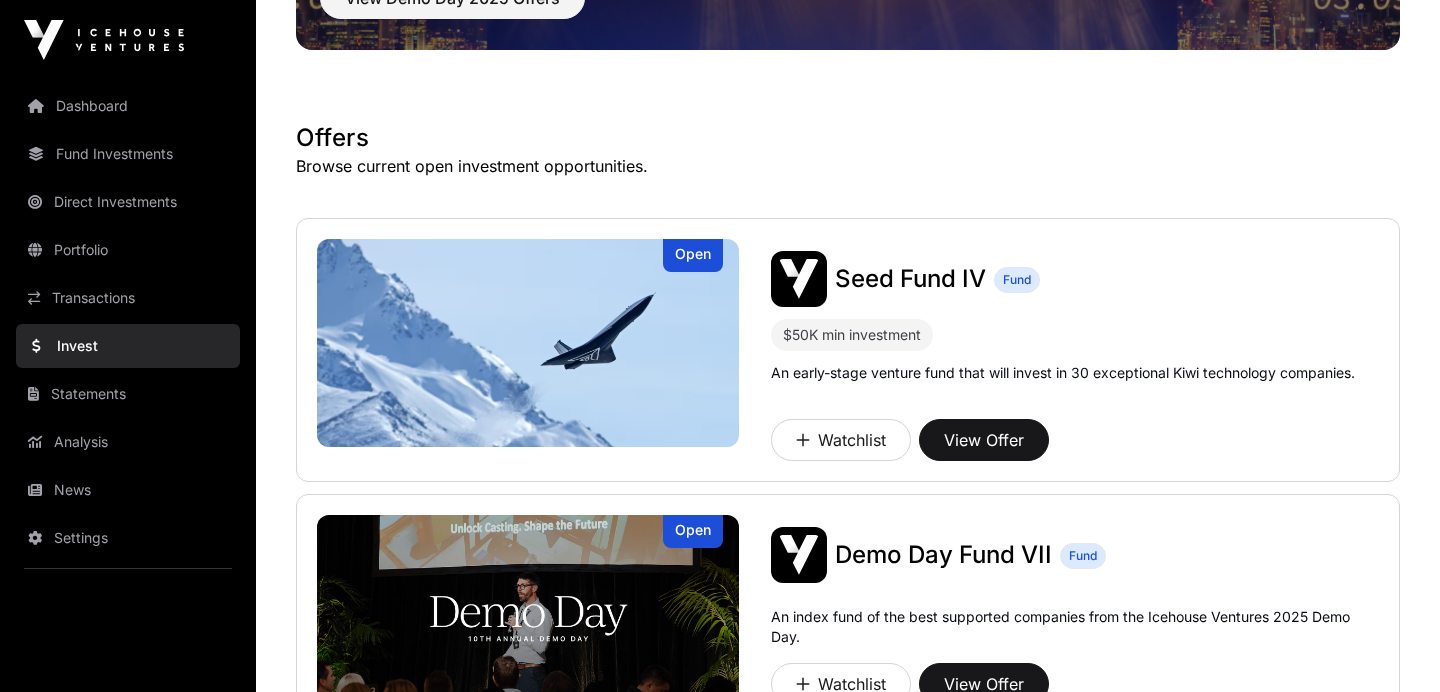 scroll, scrollTop: 326, scrollLeft: 0, axis: vertical 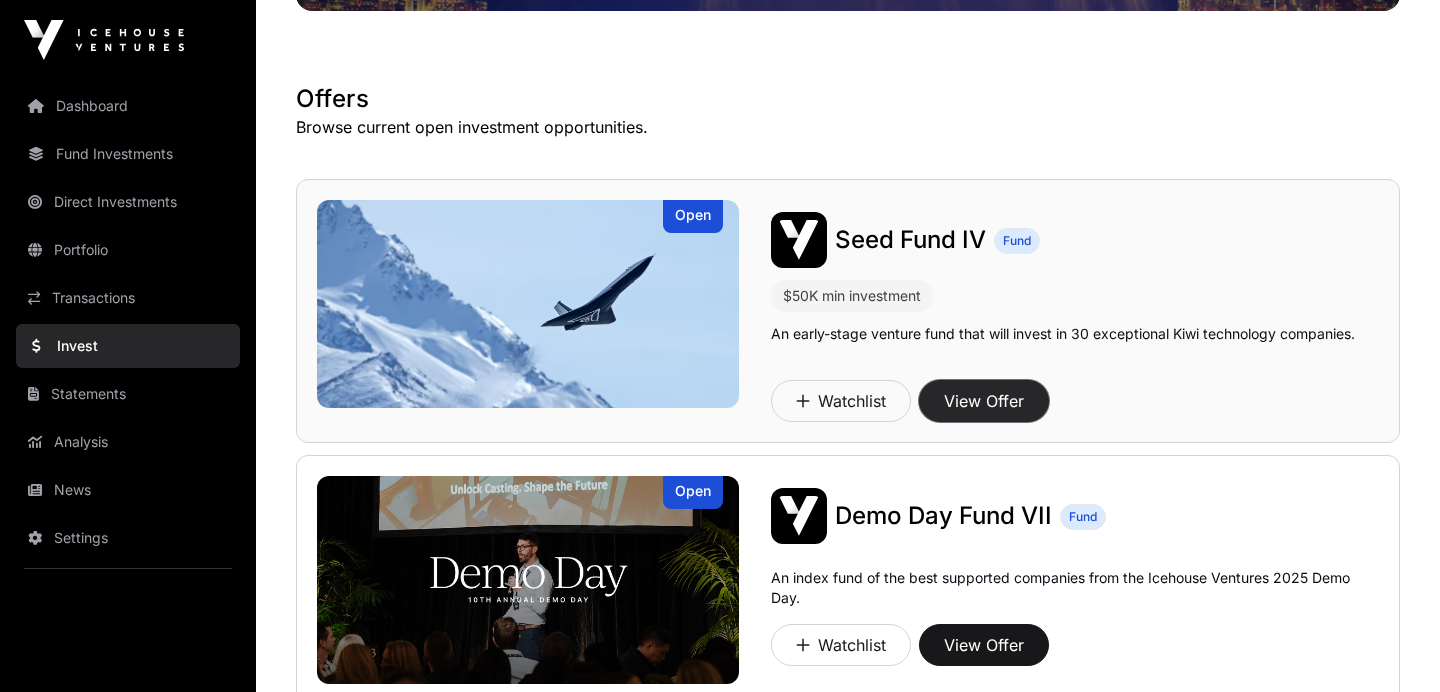 click on "View Offer" 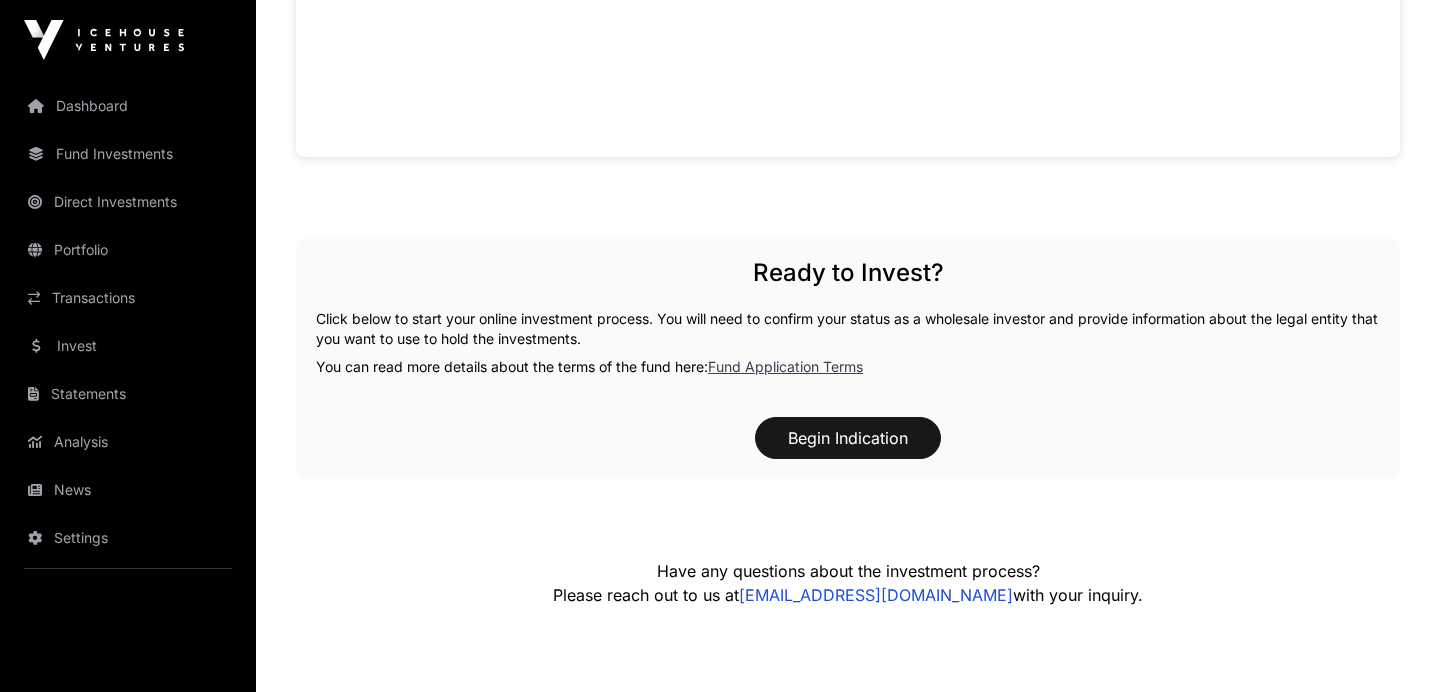 scroll, scrollTop: 1831, scrollLeft: 0, axis: vertical 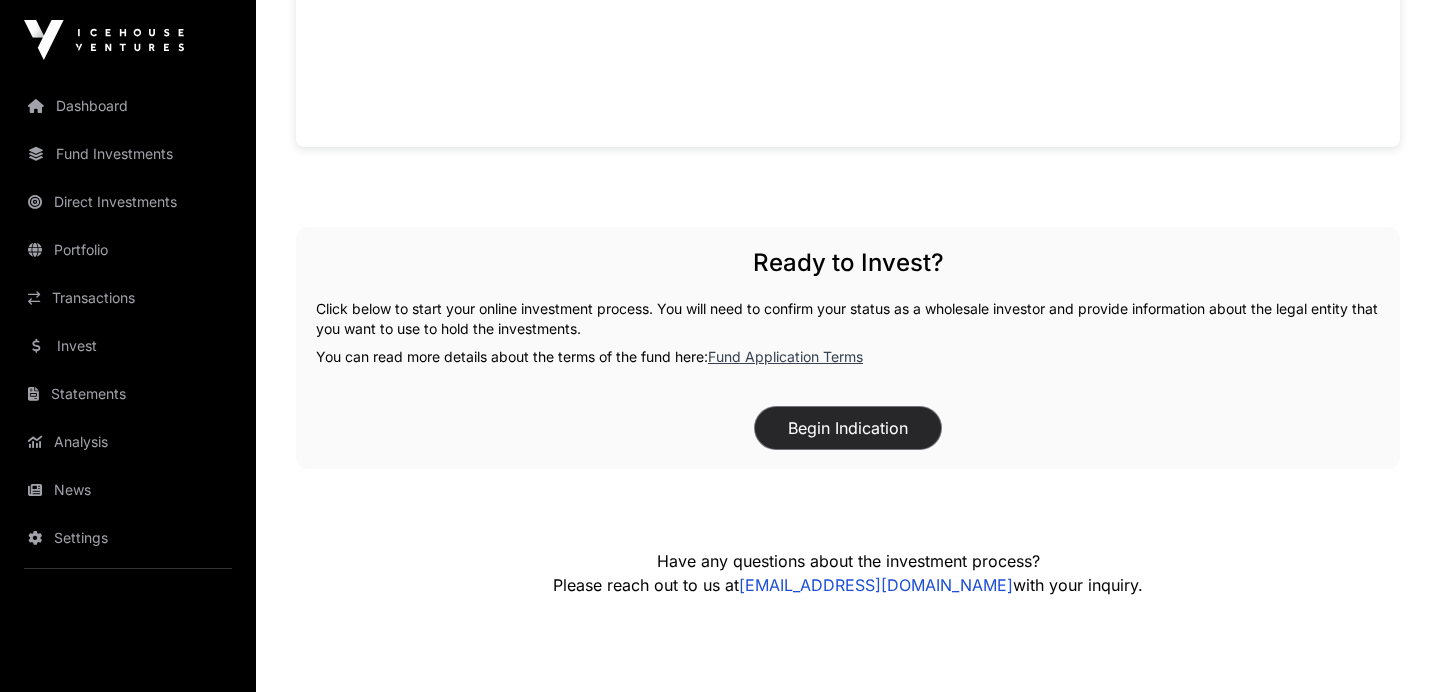 click on "Begin Indication" 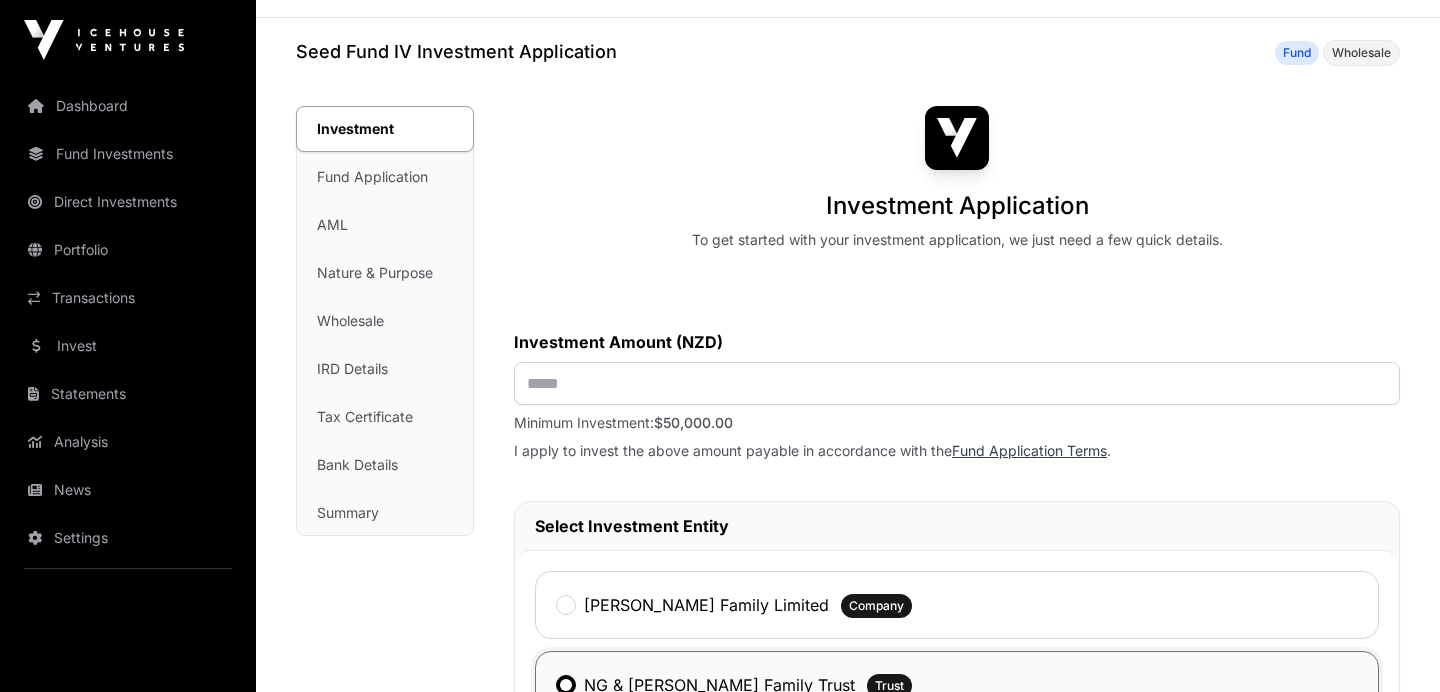 scroll, scrollTop: 103, scrollLeft: 0, axis: vertical 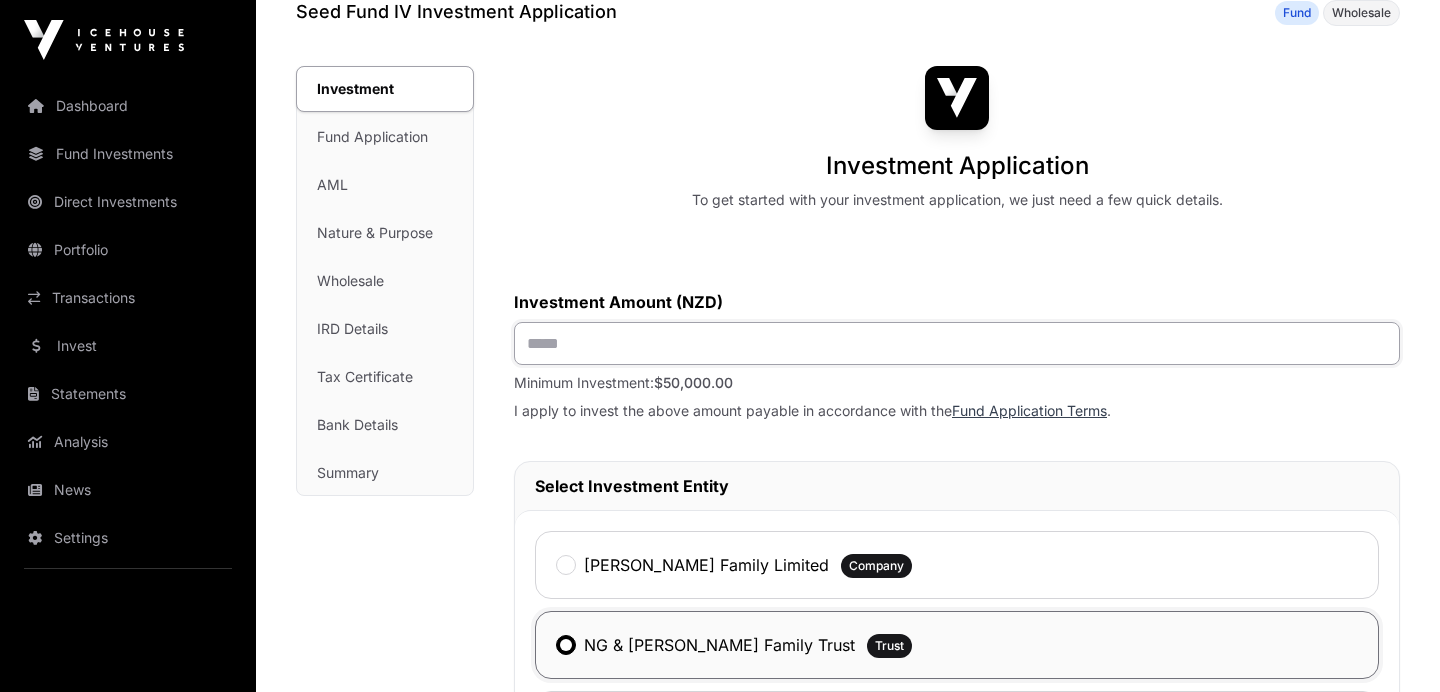 click 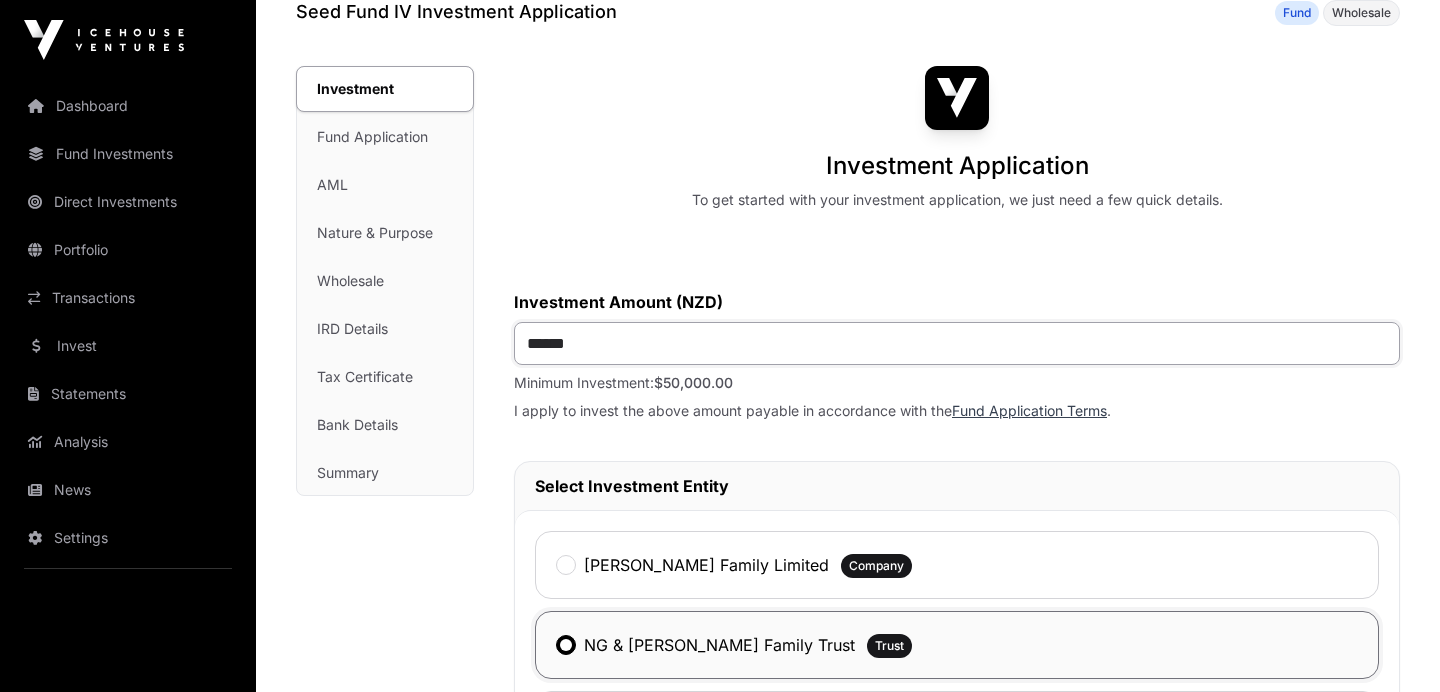 type on "*******" 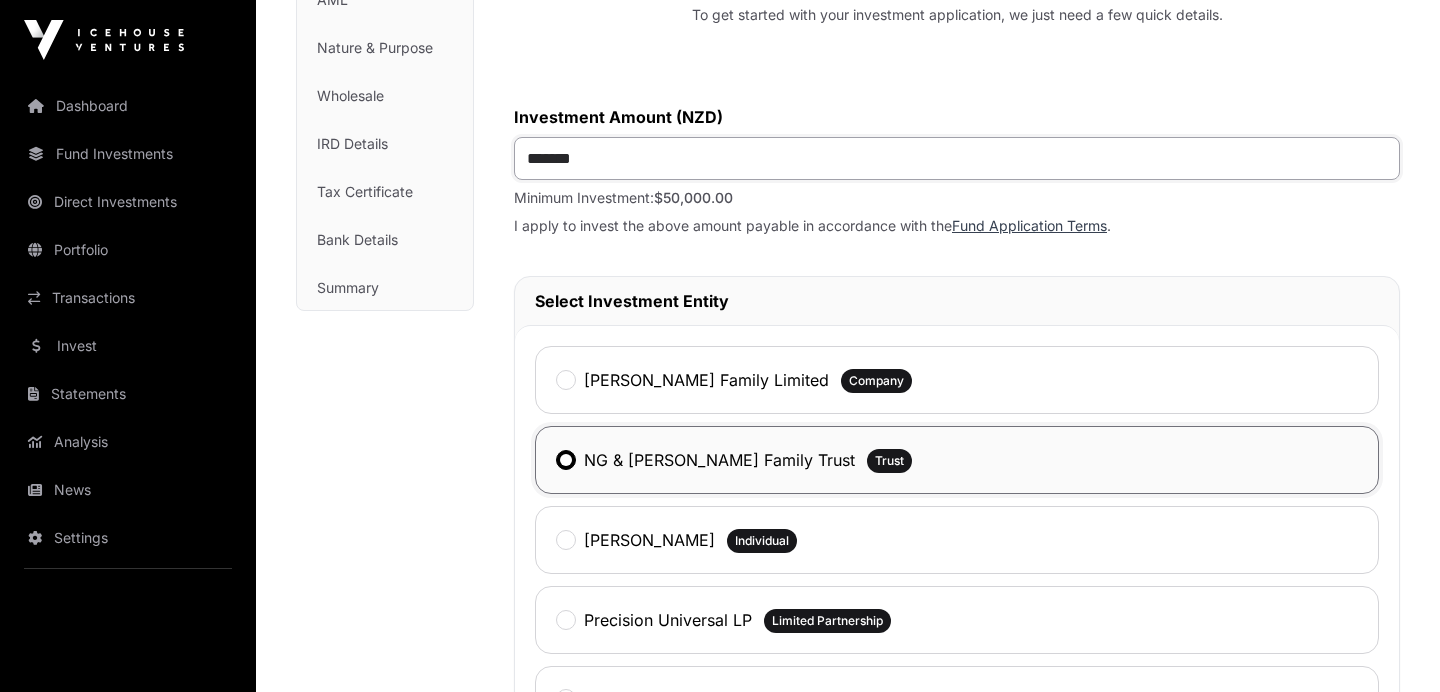 scroll, scrollTop: 312, scrollLeft: 0, axis: vertical 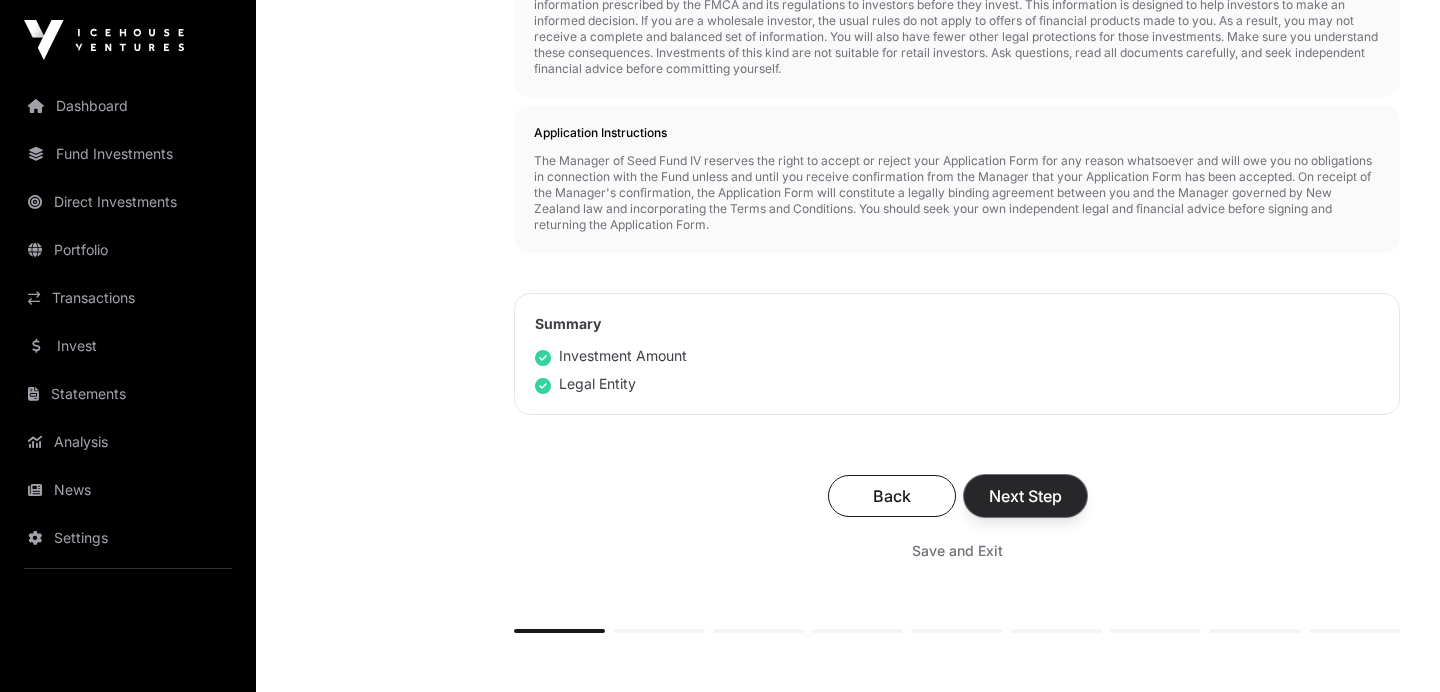 click on "Next Step" 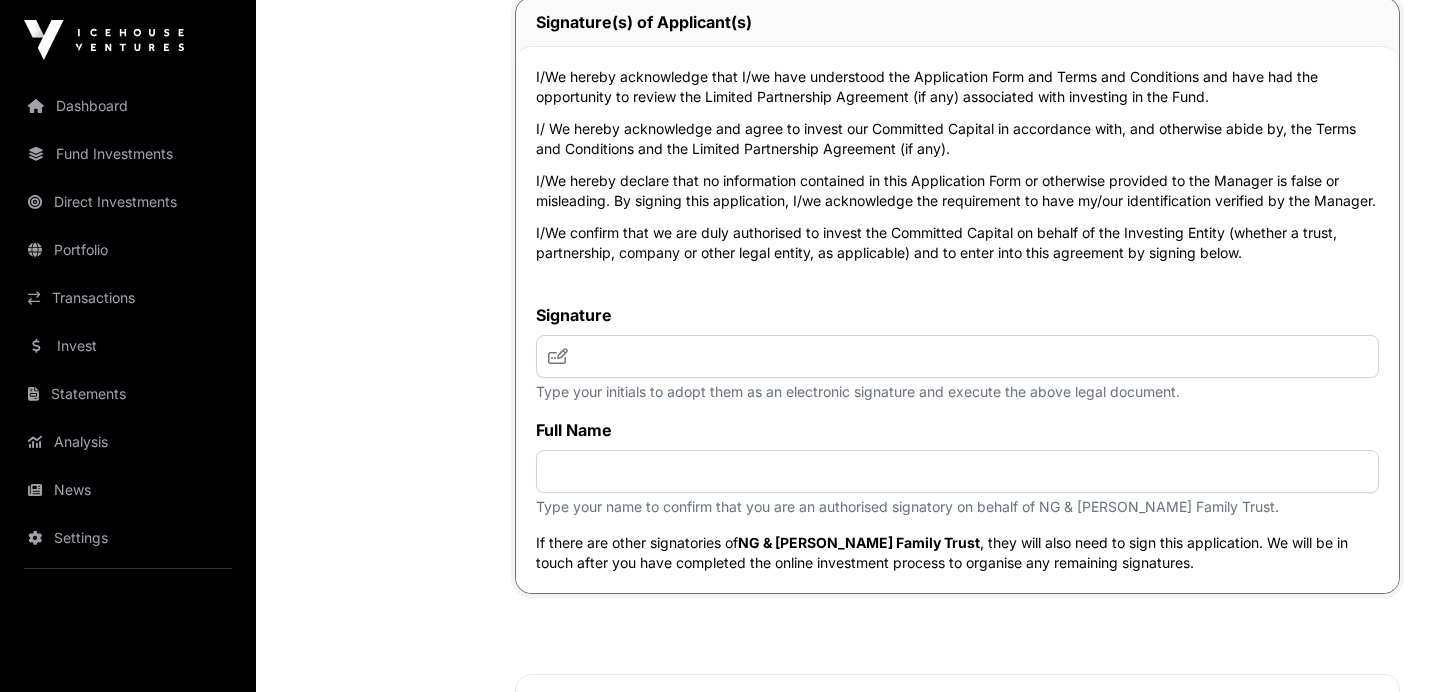 scroll, scrollTop: 5015, scrollLeft: 0, axis: vertical 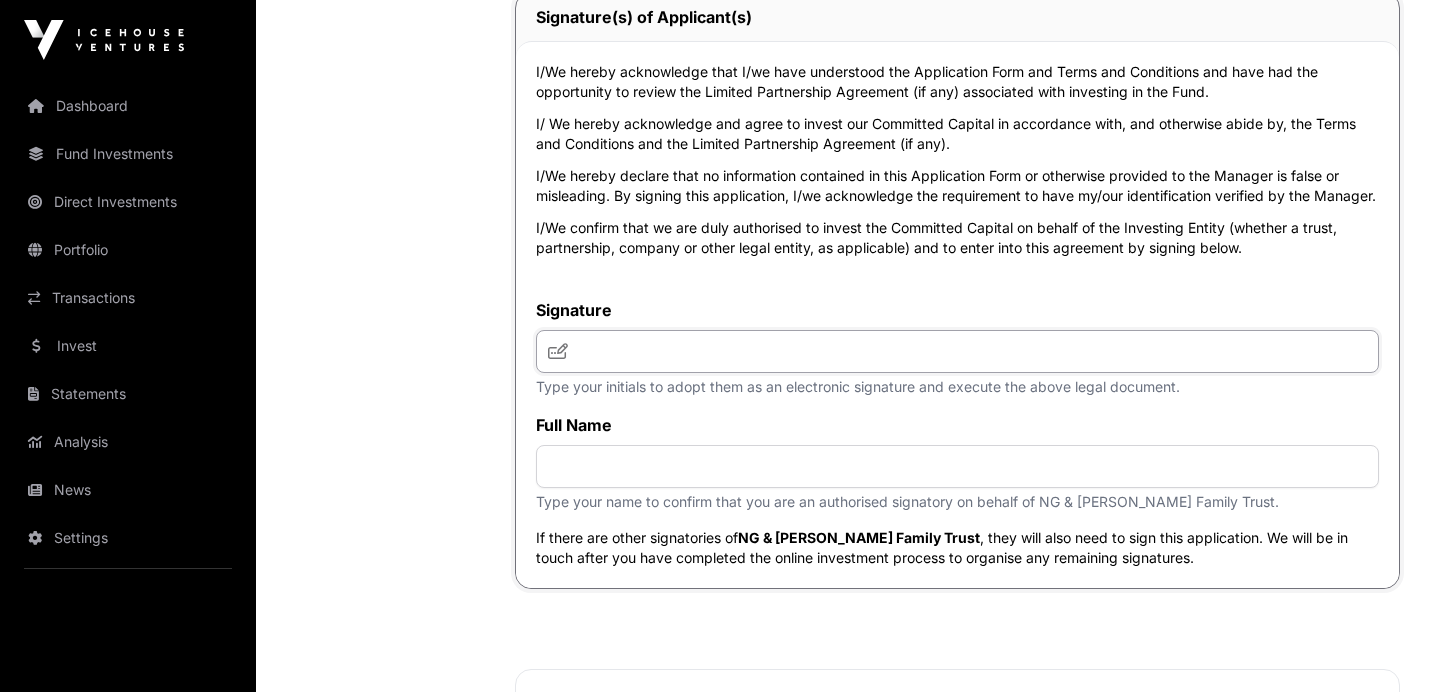 click 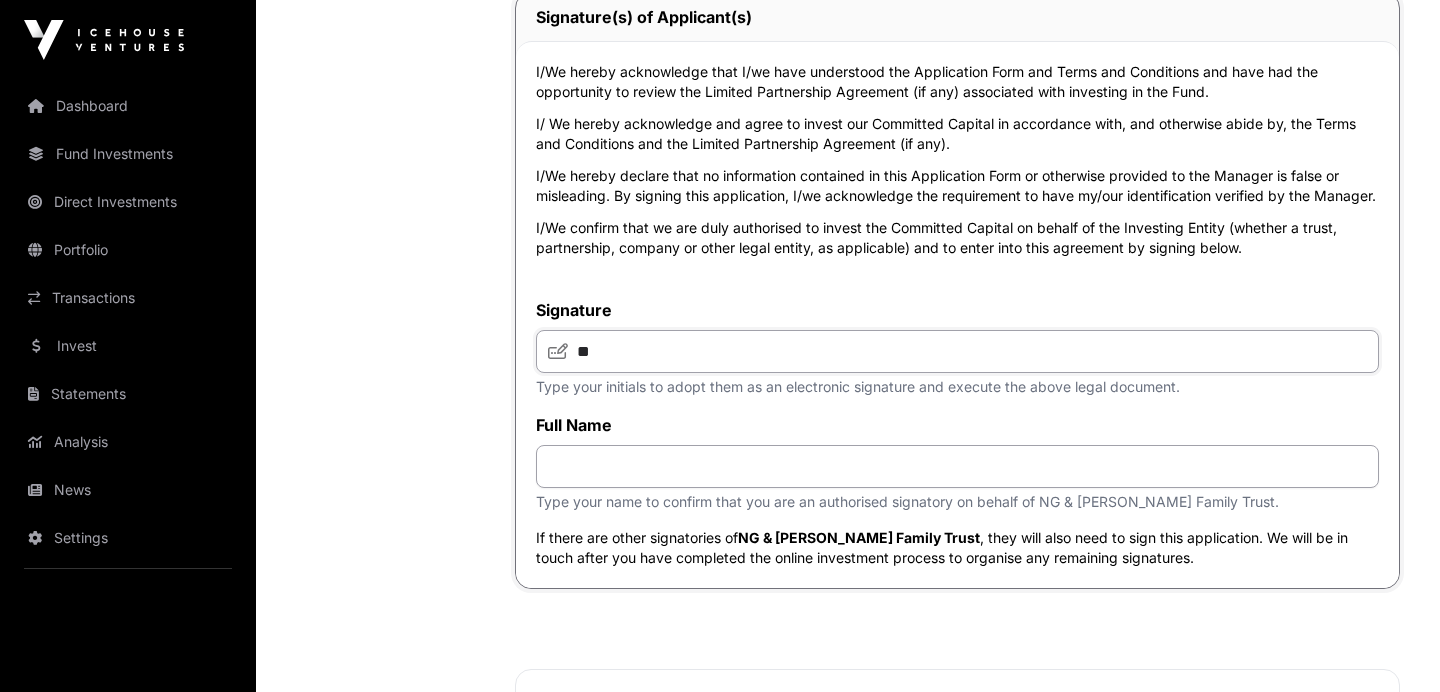 type on "**" 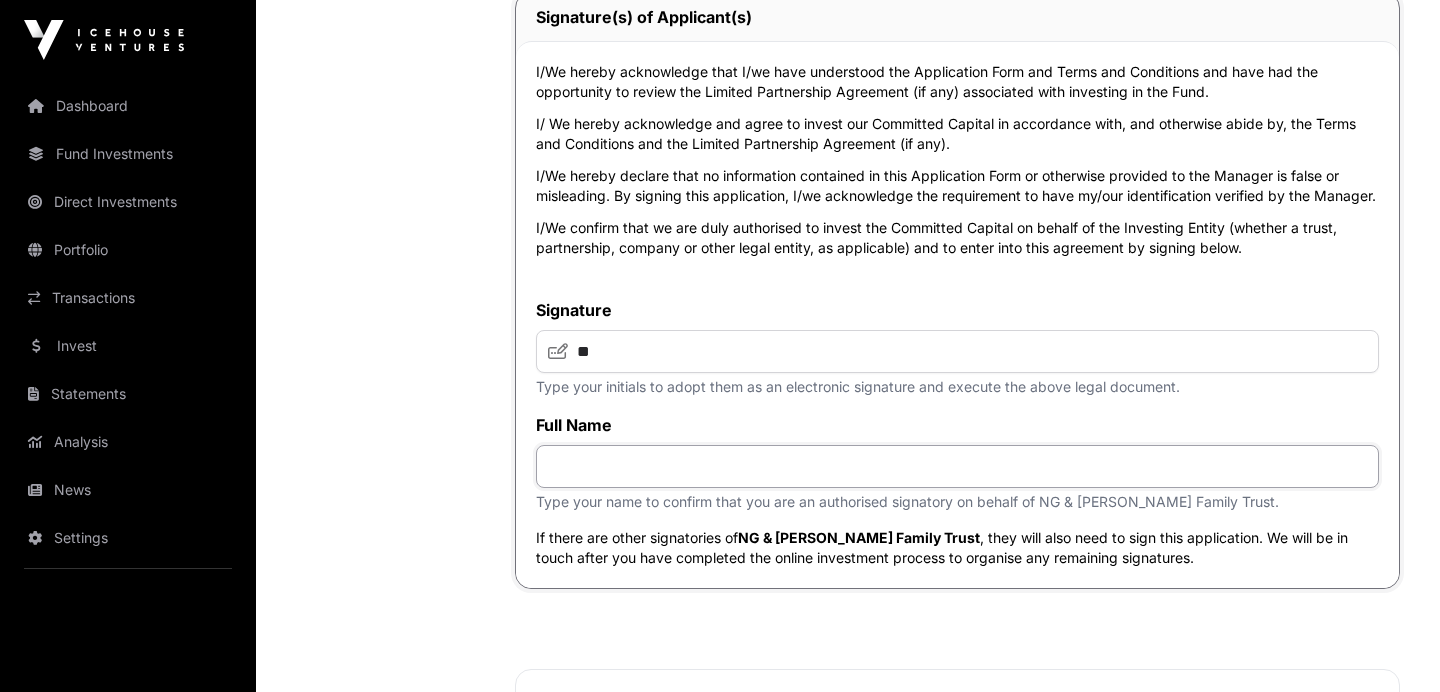 click 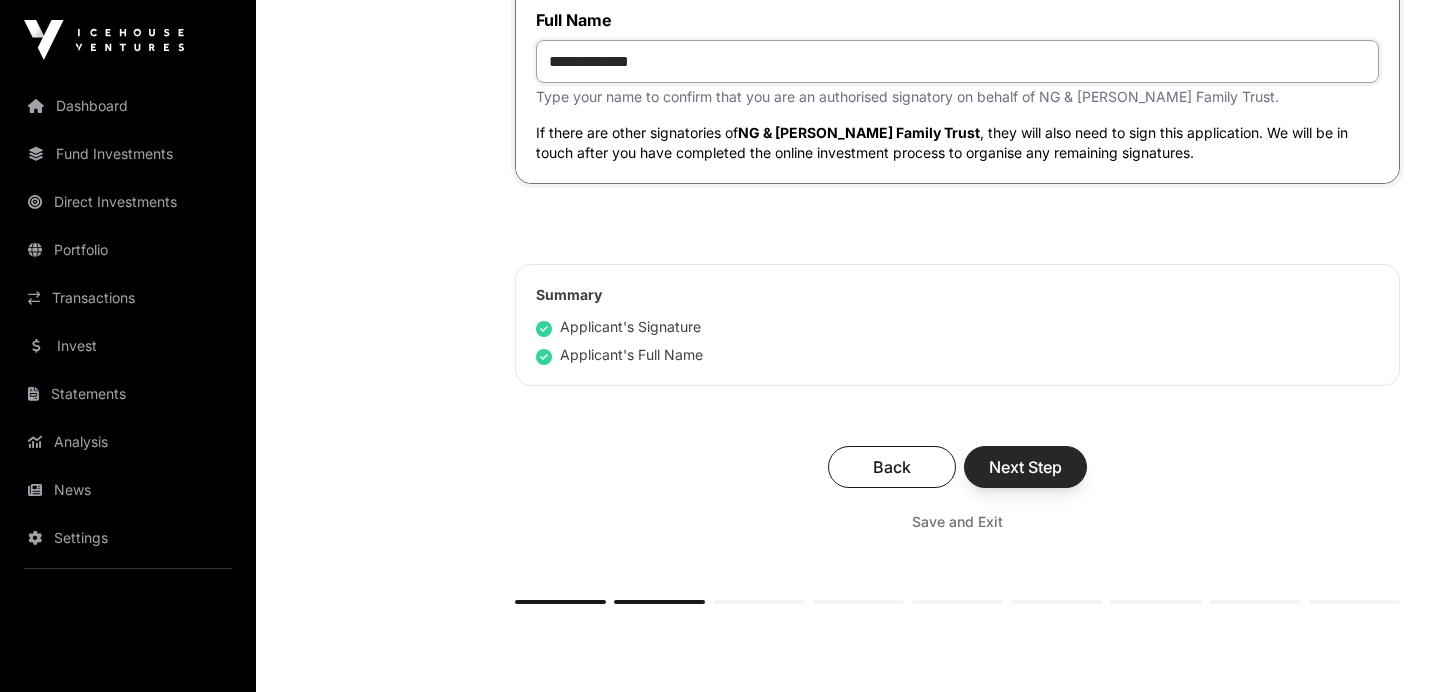 scroll, scrollTop: 5450, scrollLeft: 0, axis: vertical 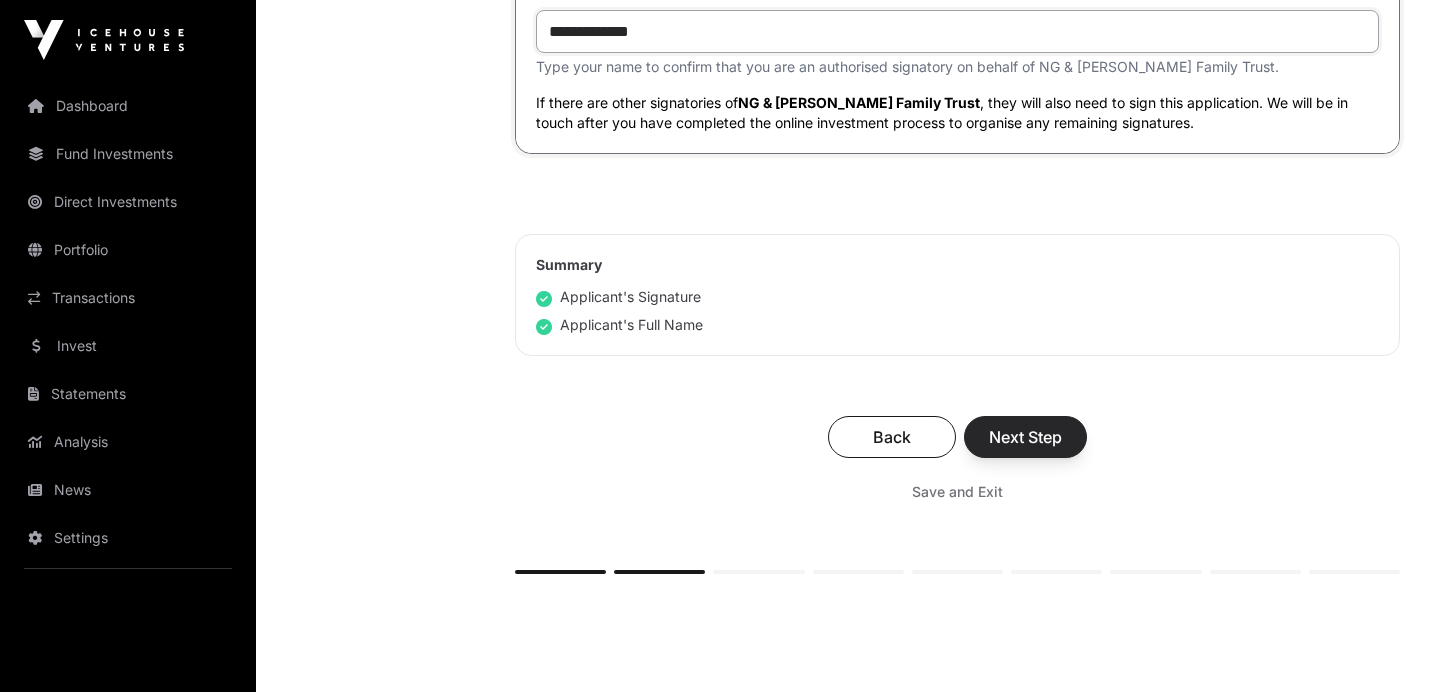 type on "**********" 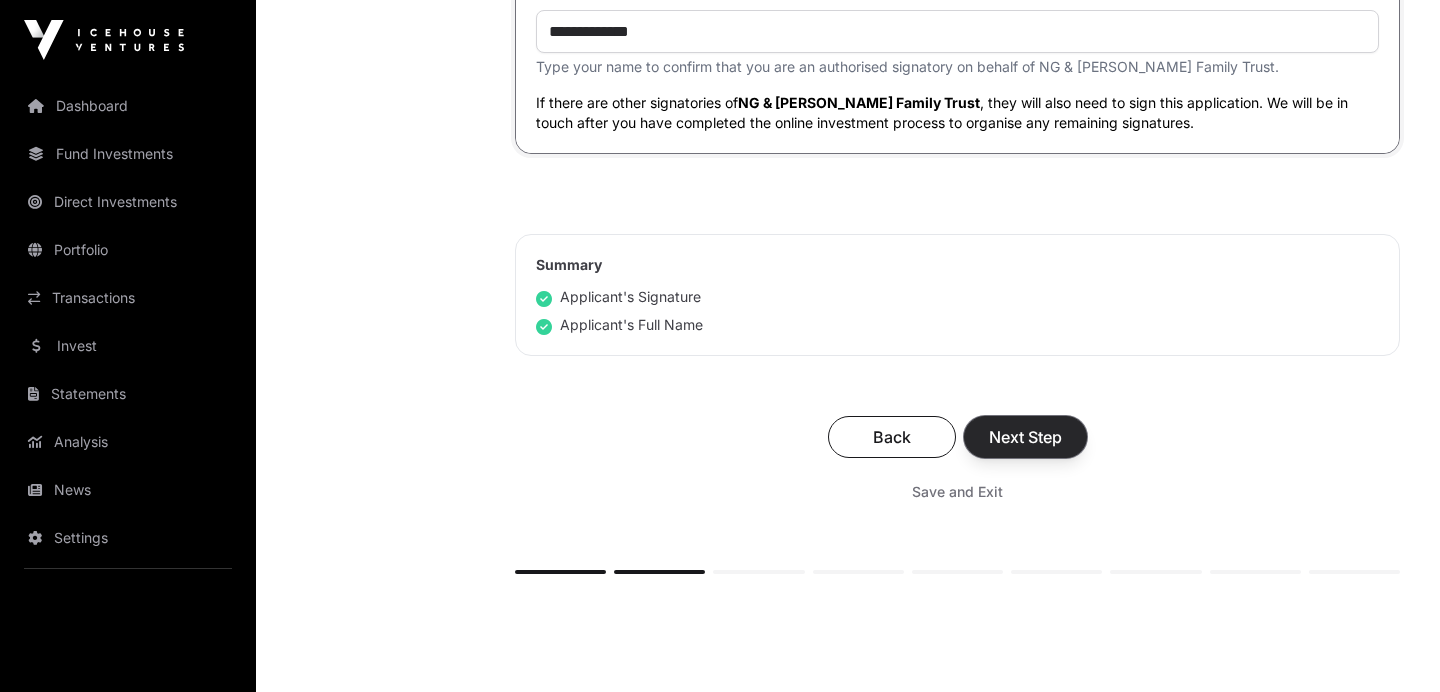 click on "Next Step" 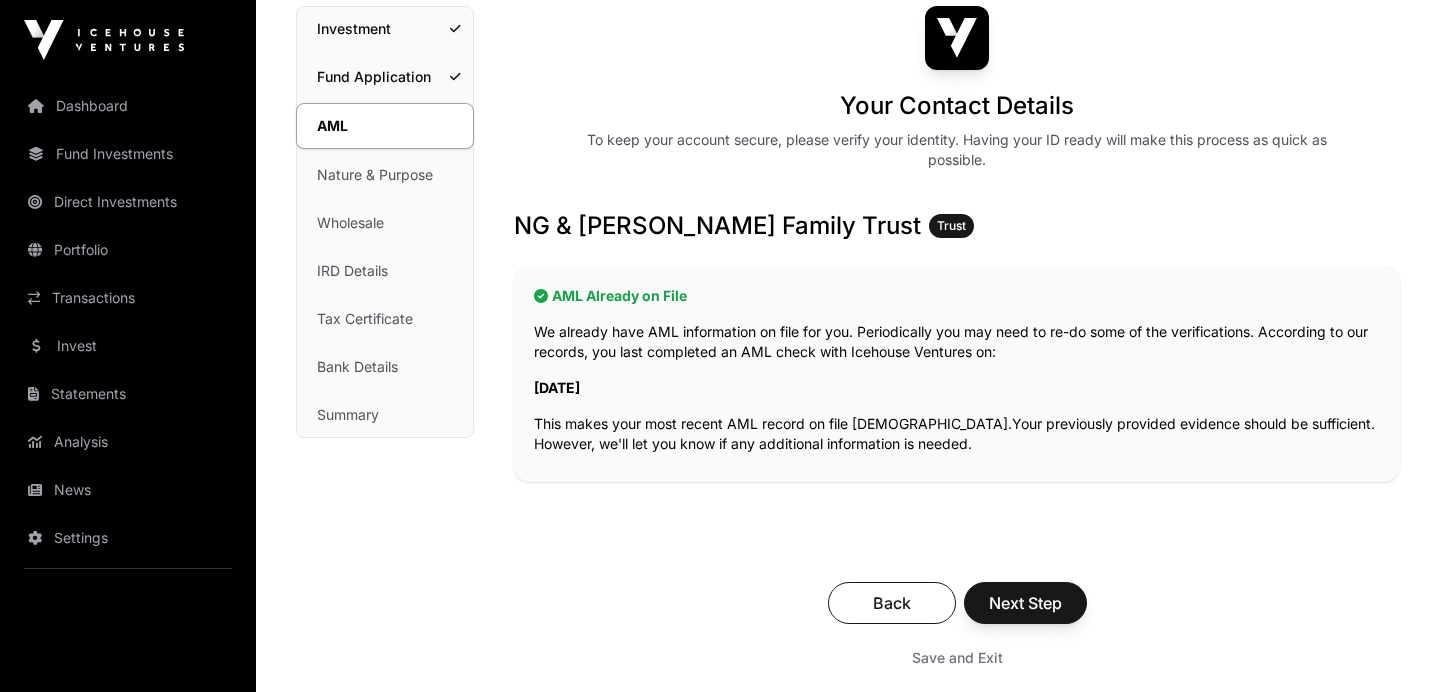 scroll, scrollTop: 179, scrollLeft: 0, axis: vertical 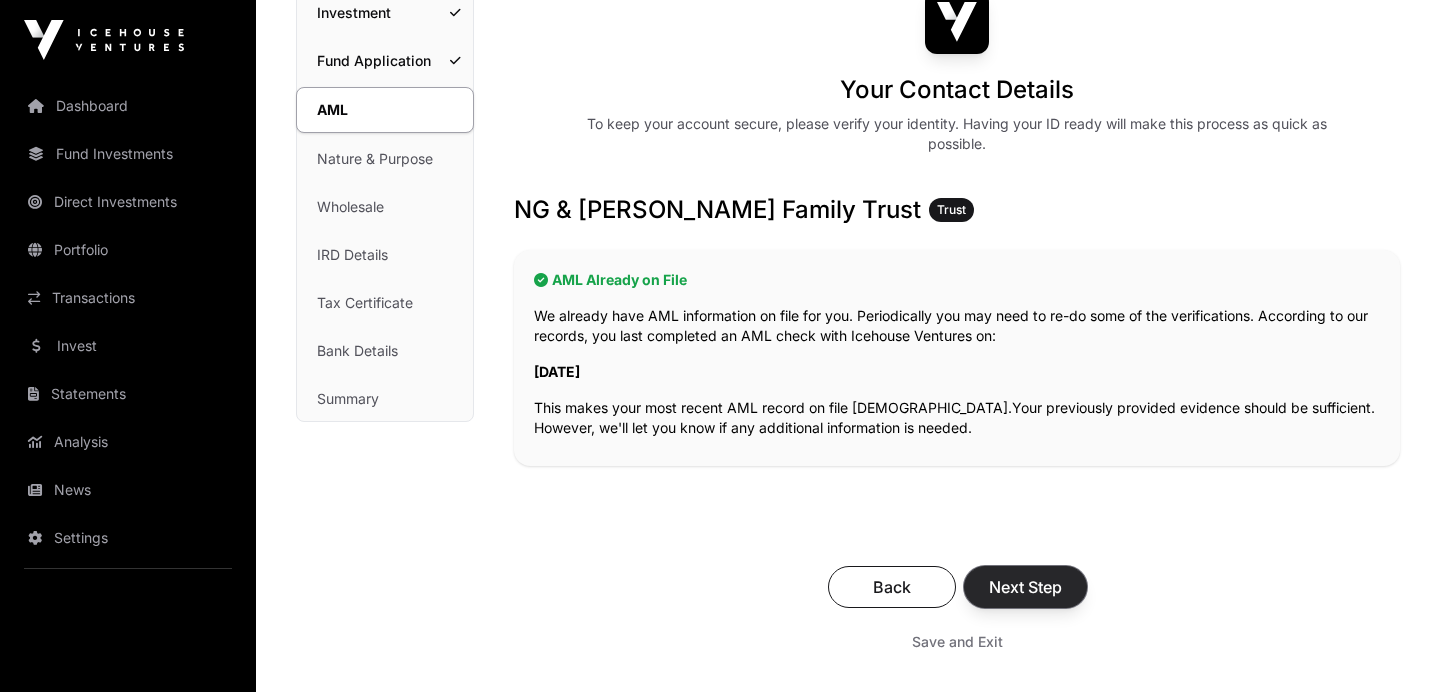 click on "Next Step" 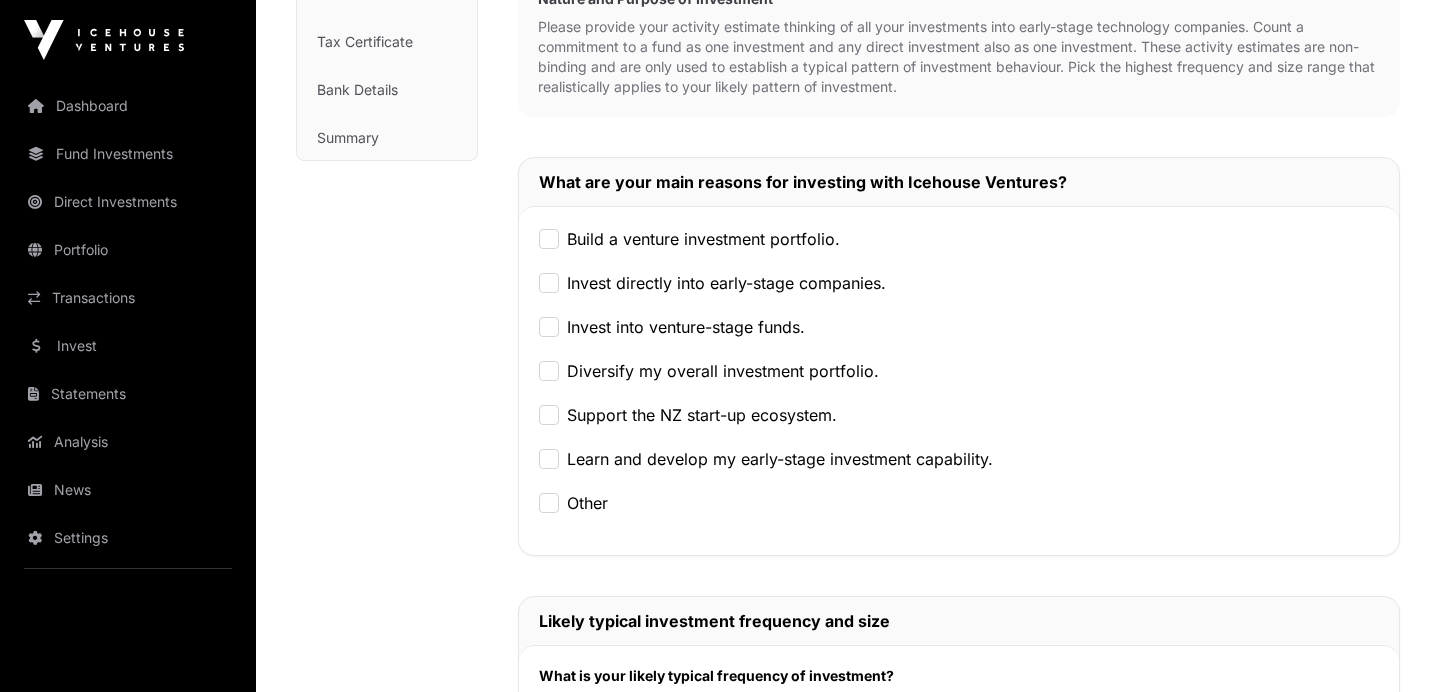 scroll, scrollTop: 444, scrollLeft: 0, axis: vertical 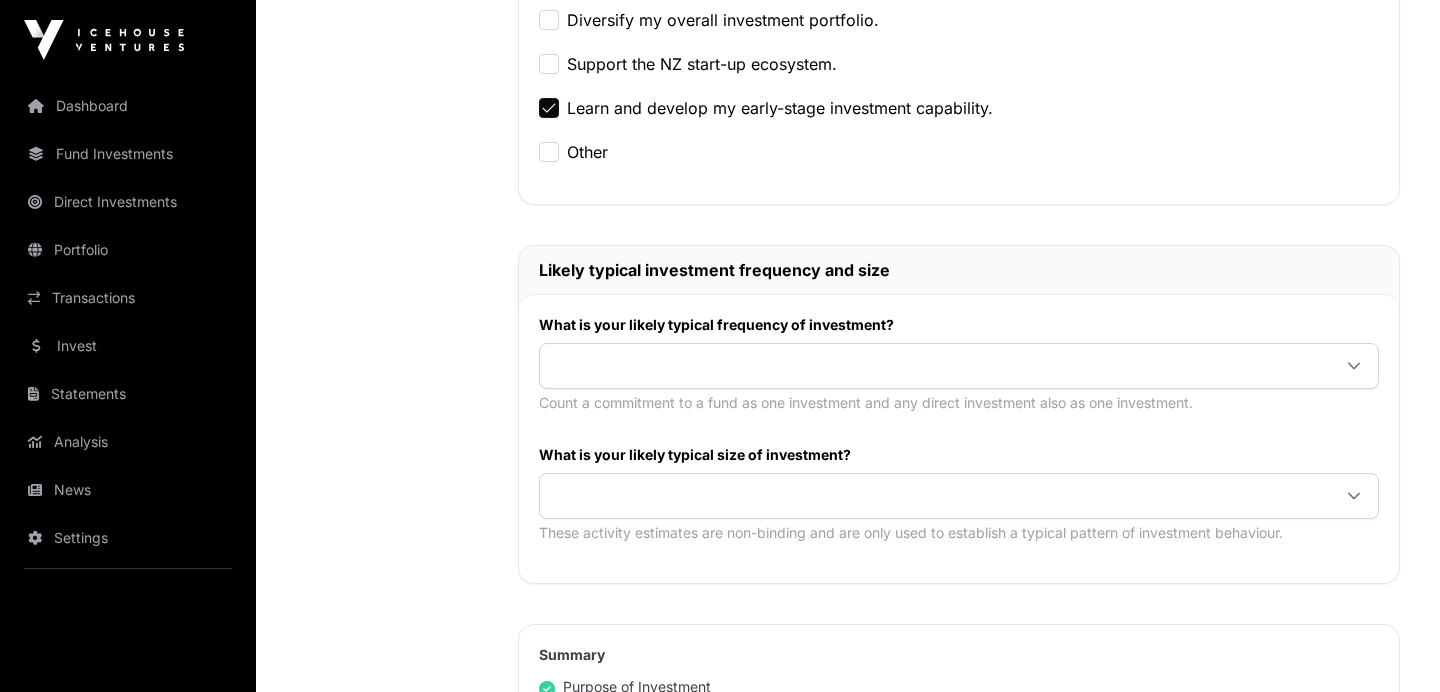 click on "Count a commitment to a fund as one investment and any direct investment also as one investment." 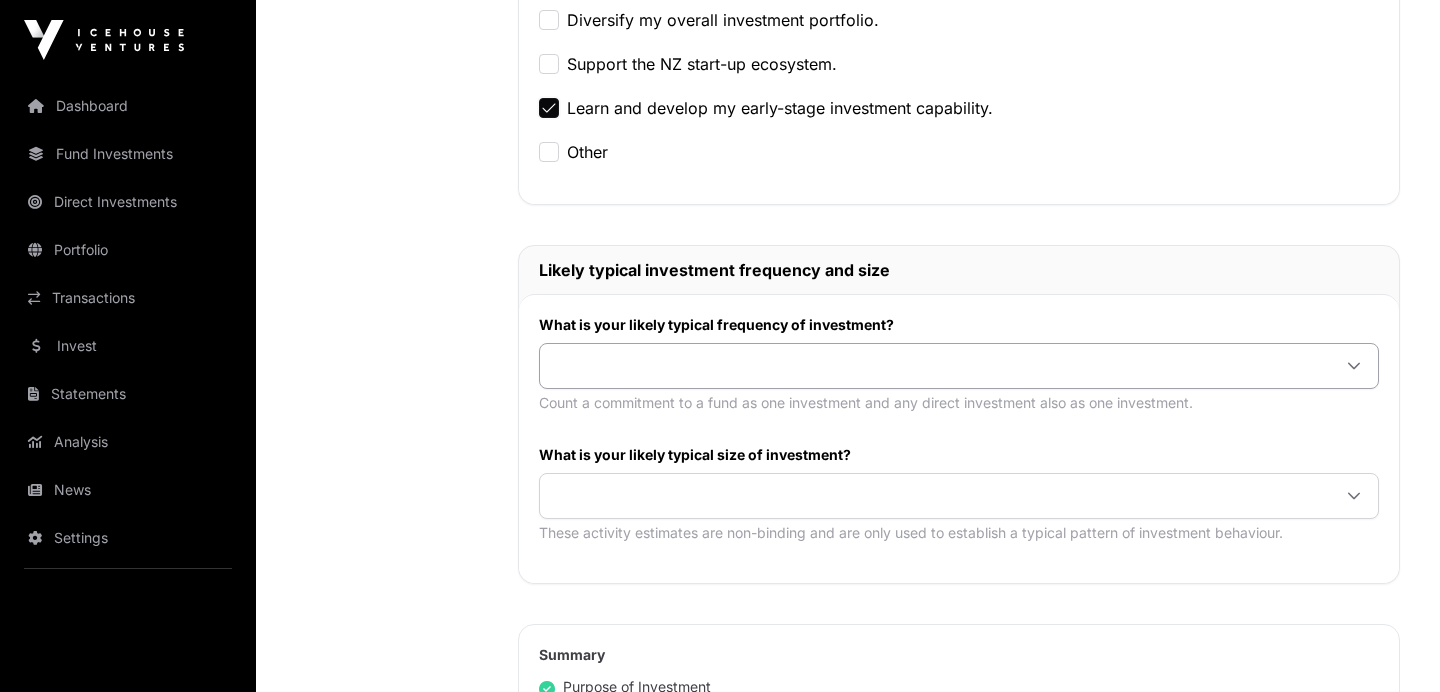 click 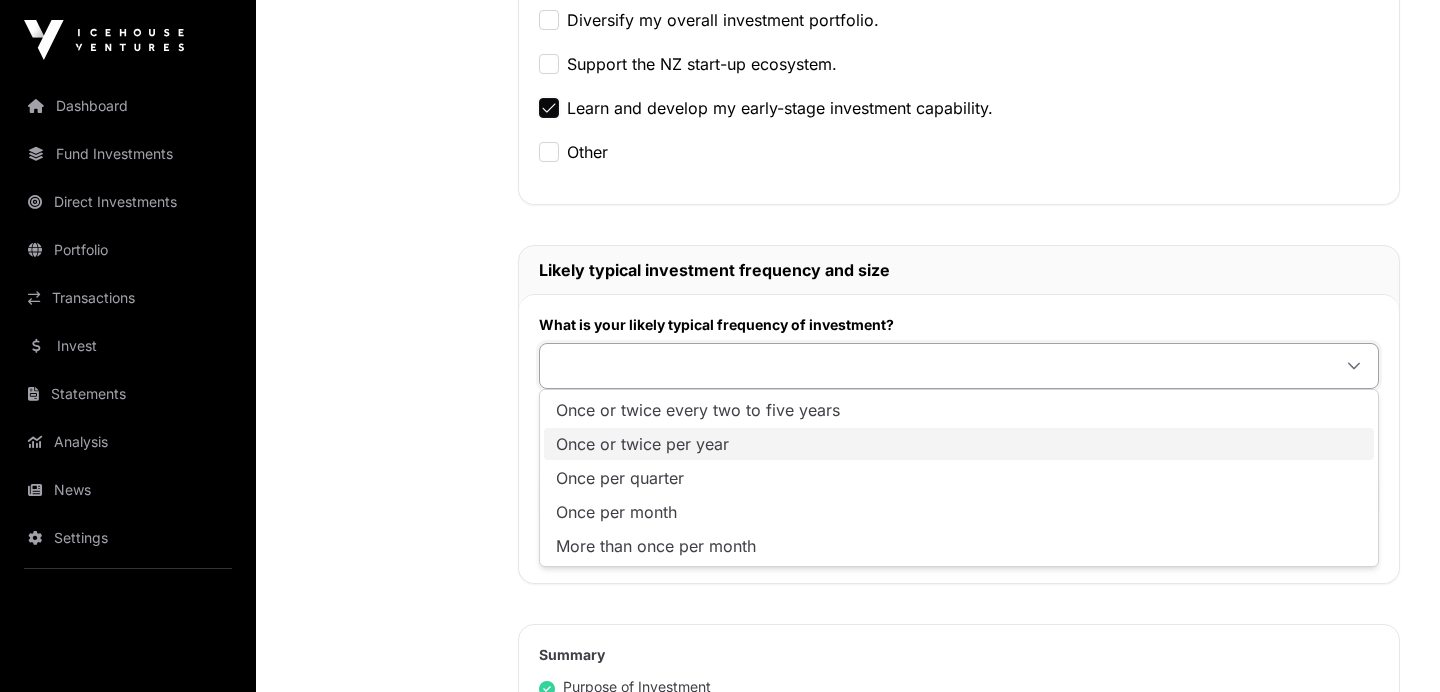 click on "Once or twice per year" 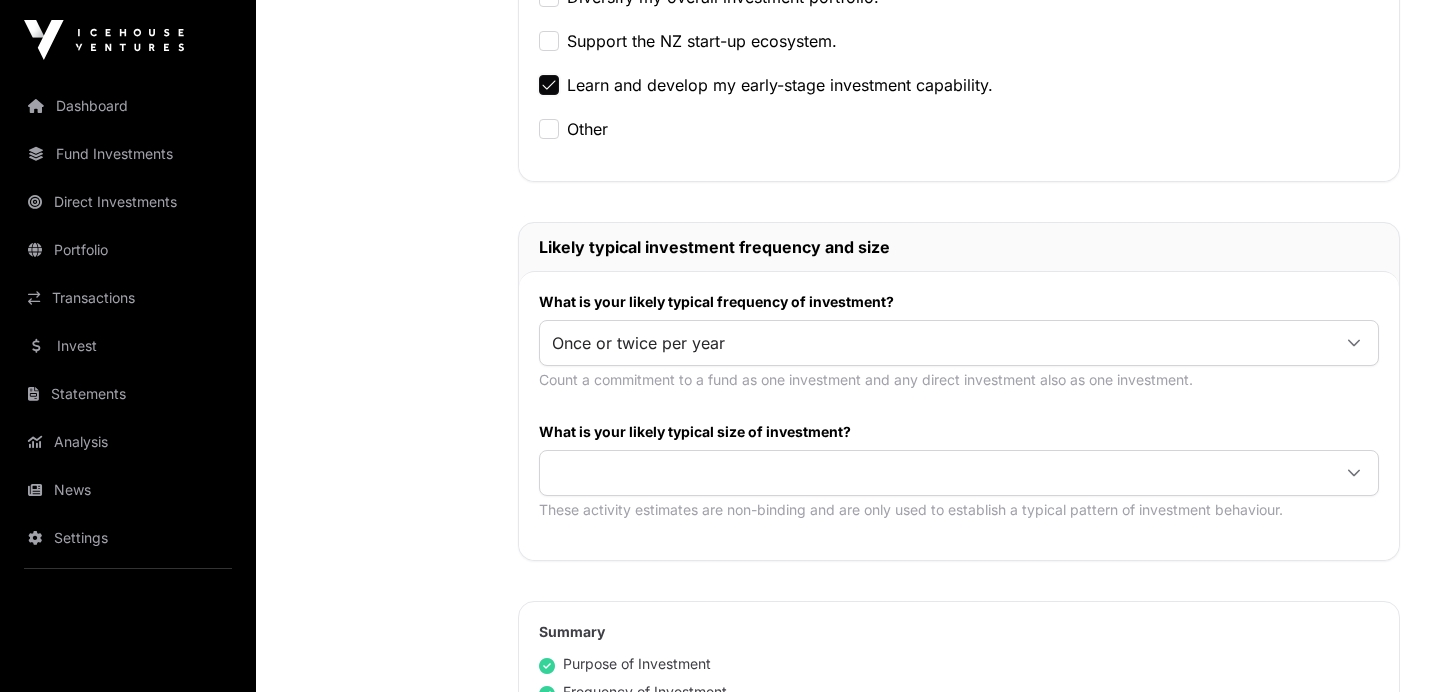 scroll, scrollTop: 822, scrollLeft: 0, axis: vertical 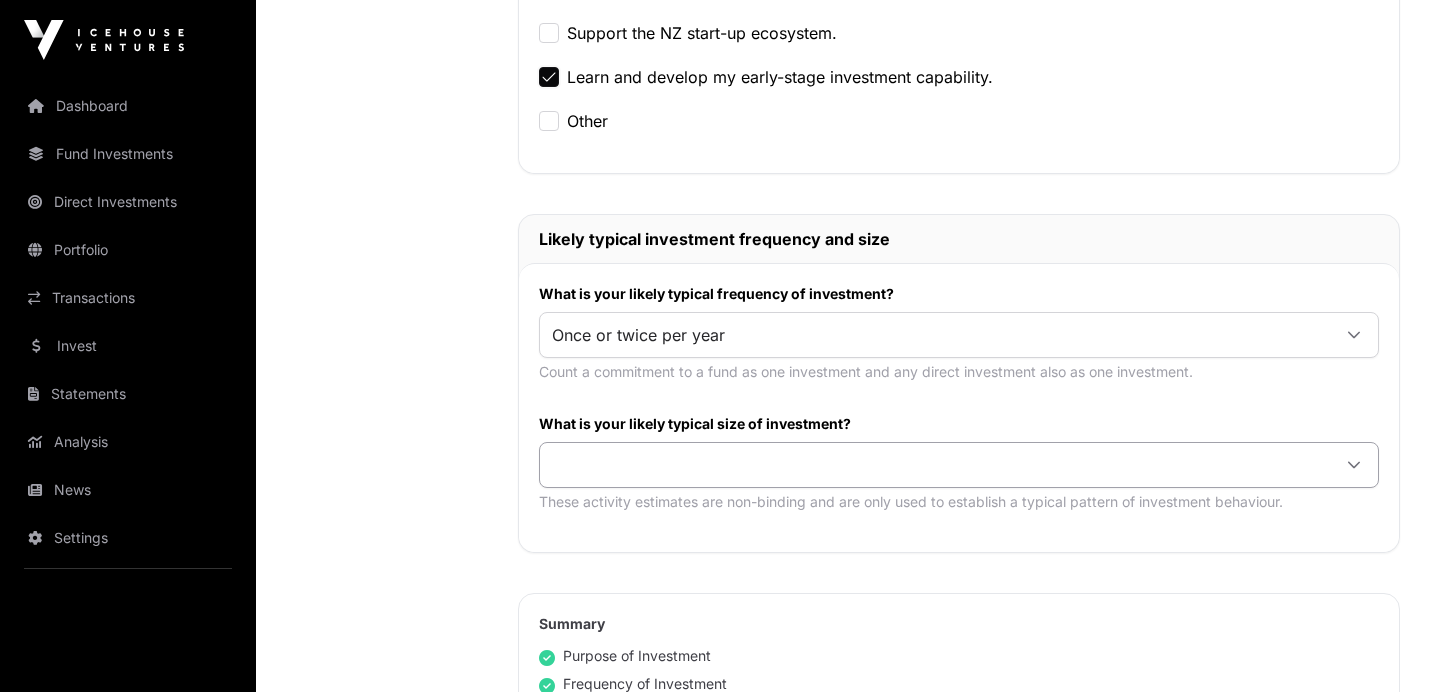 click 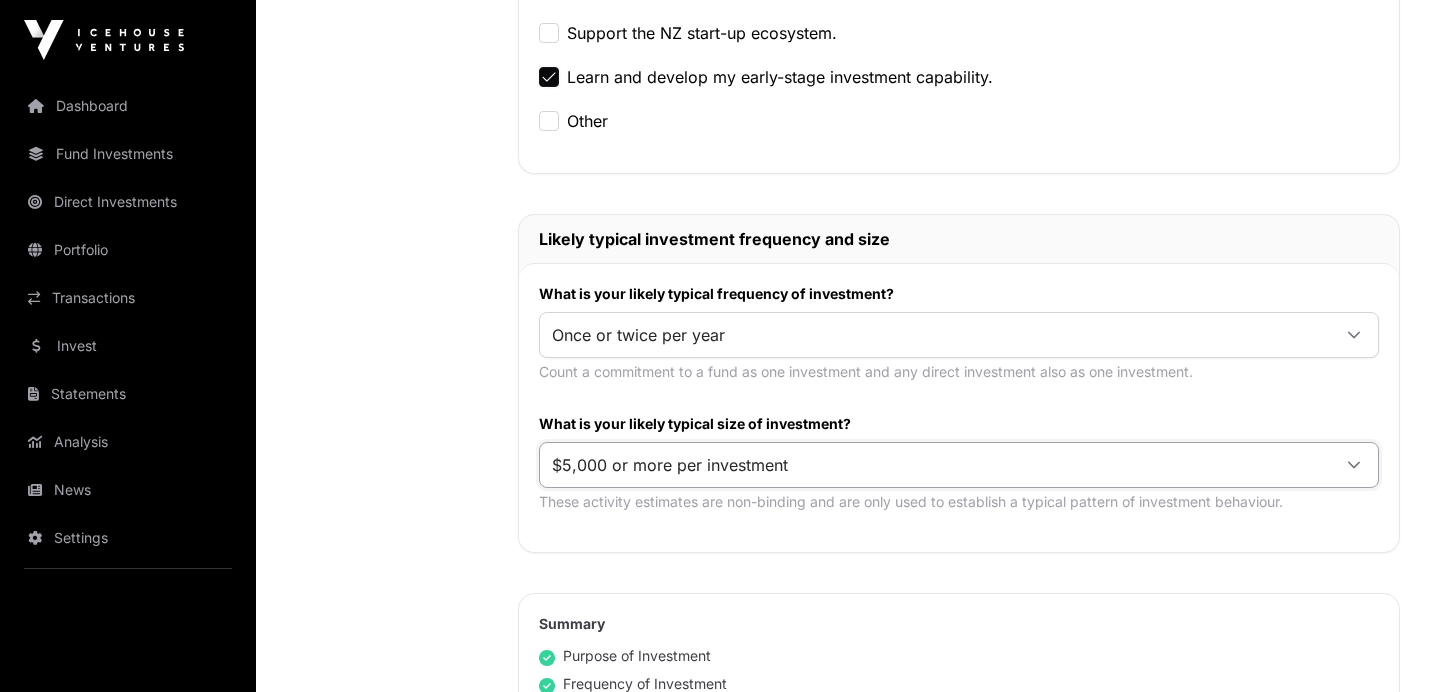 click on "$5,000 or more per investment" 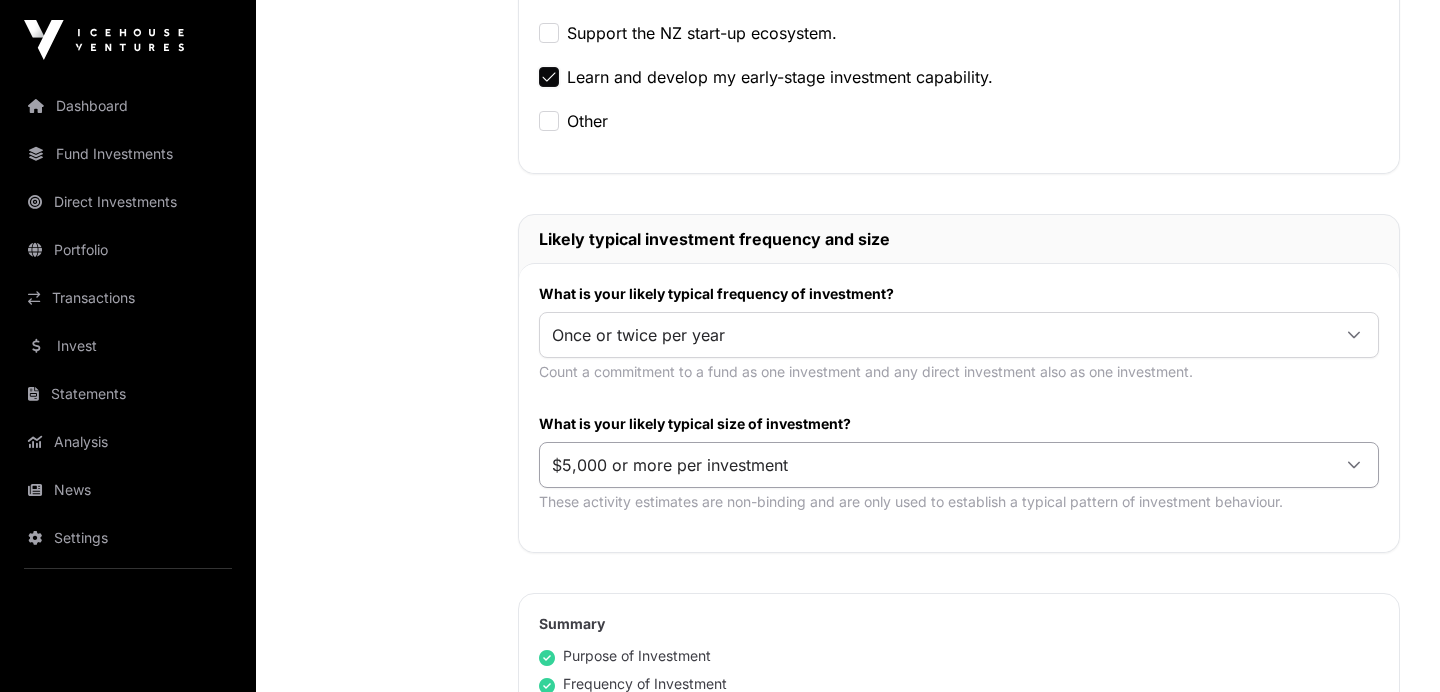 click on "$5,000 or more per investment" 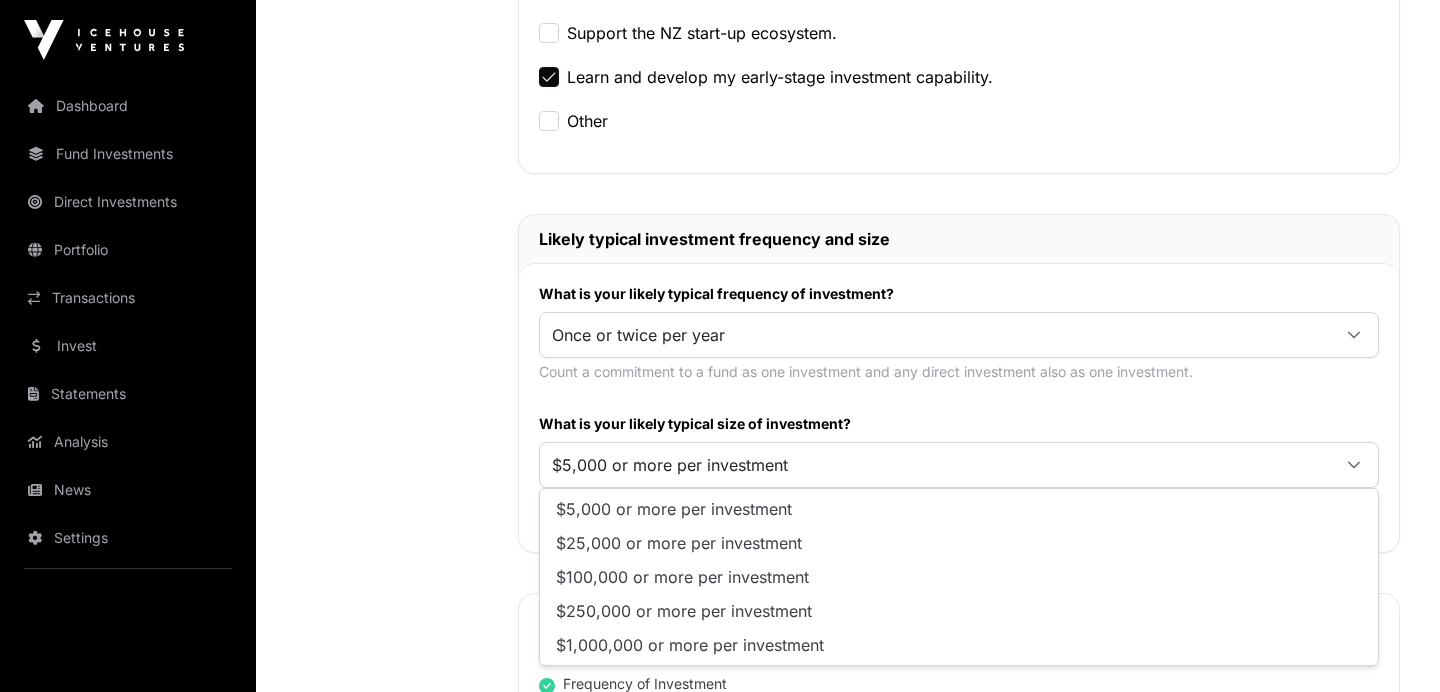 click on "$5,000 or more per investment" 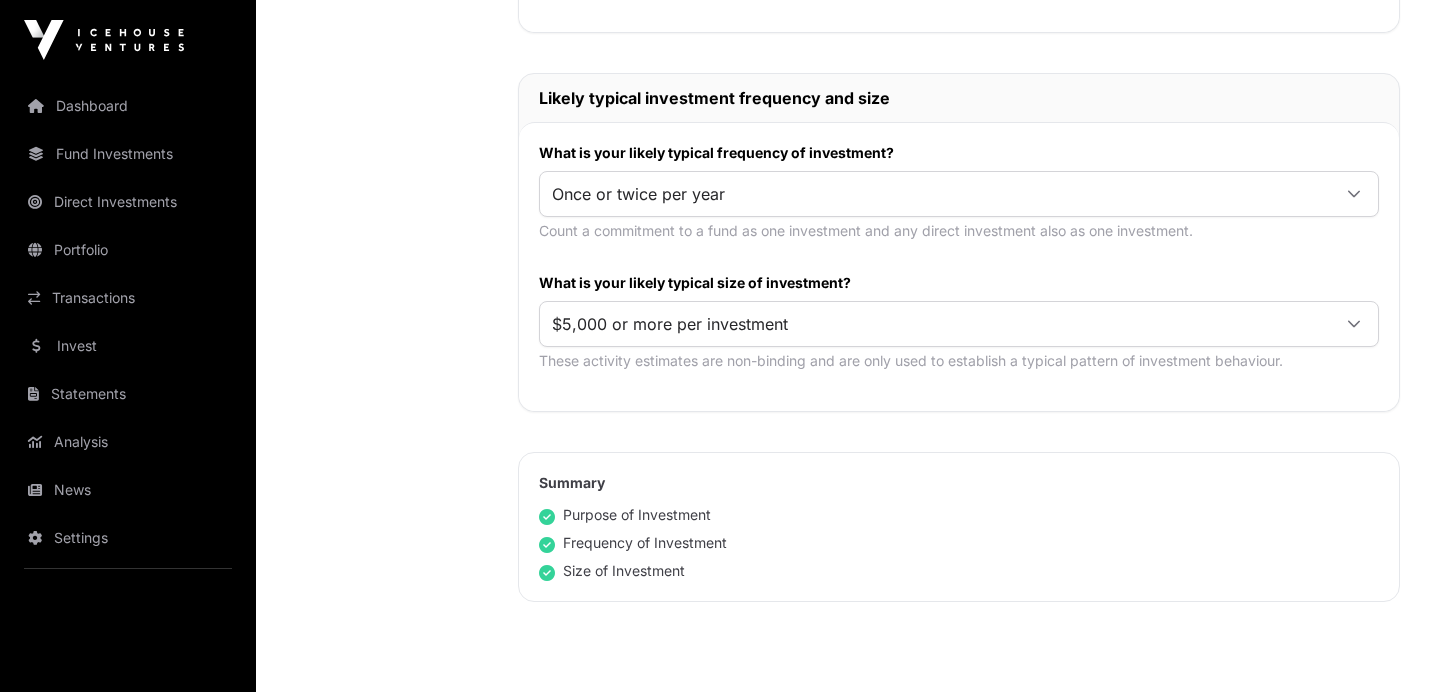 scroll, scrollTop: 970, scrollLeft: 0, axis: vertical 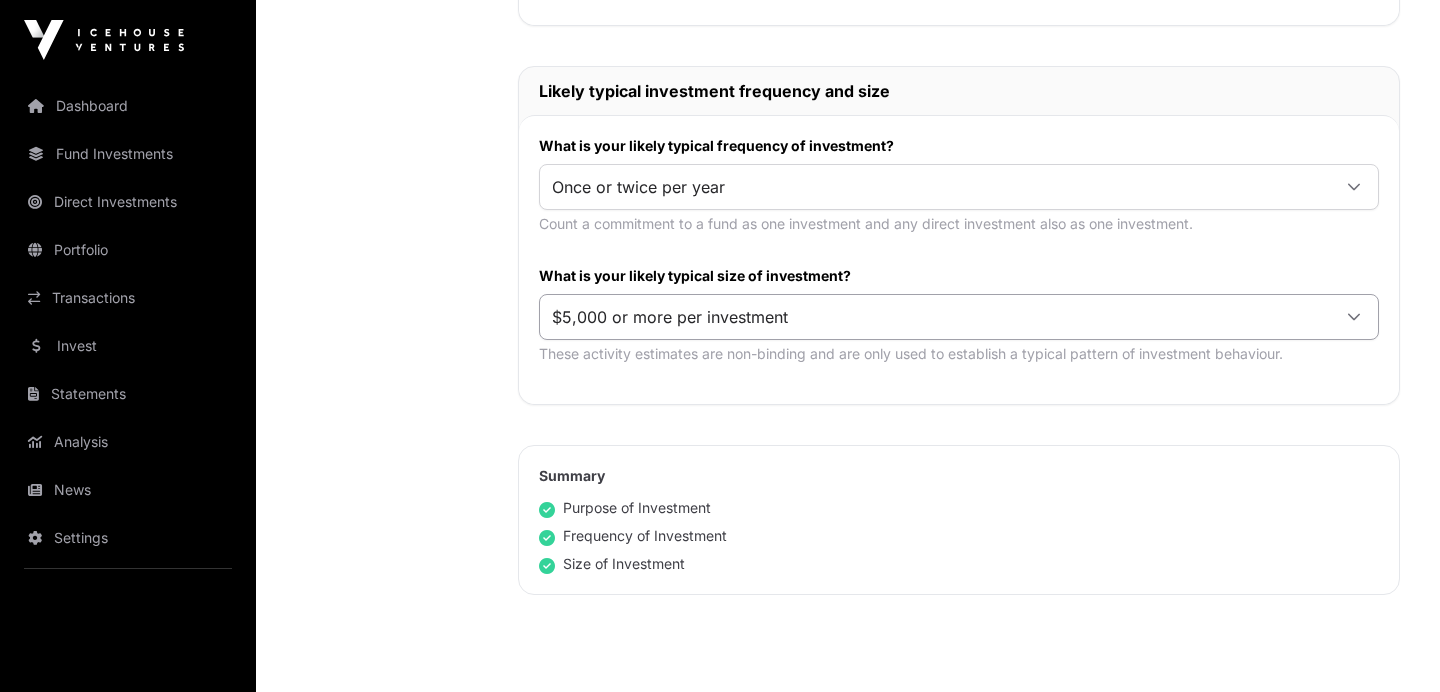 click on "$5,000 or more per investment" 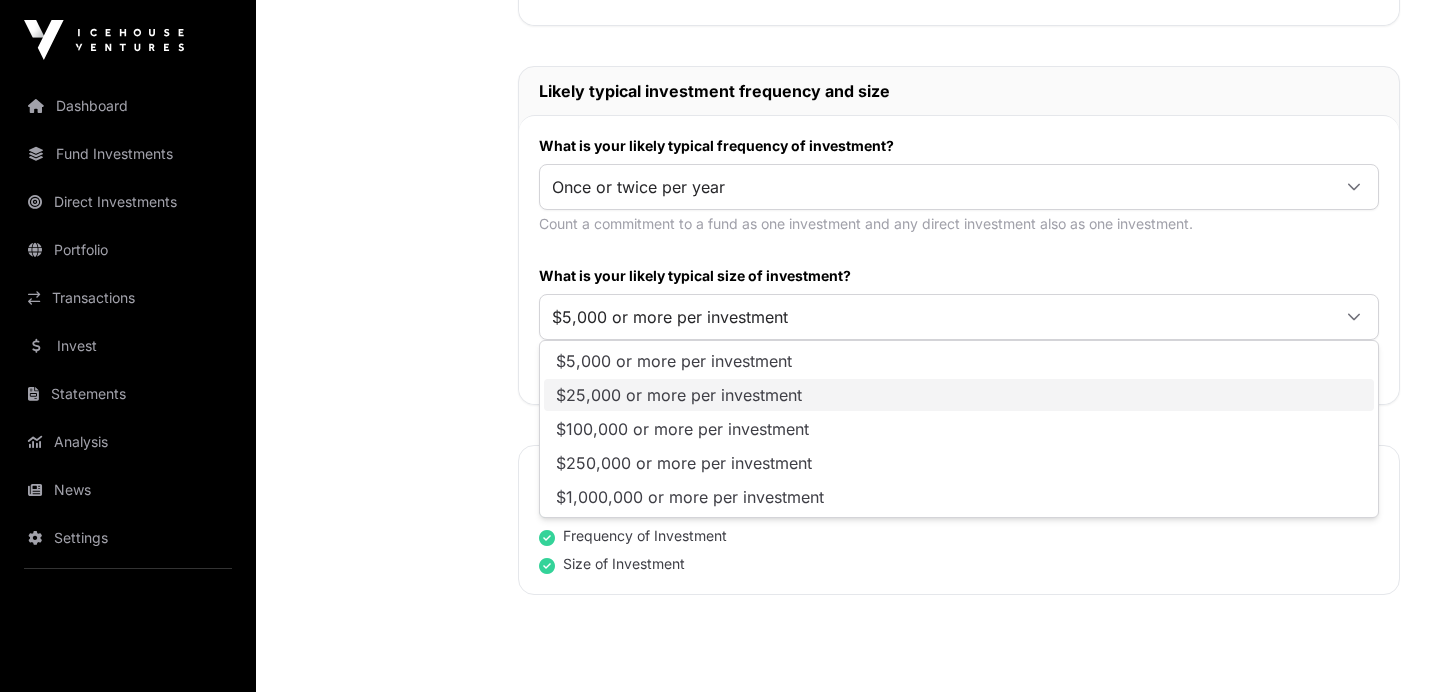 click on "$25,000 or more per investment" 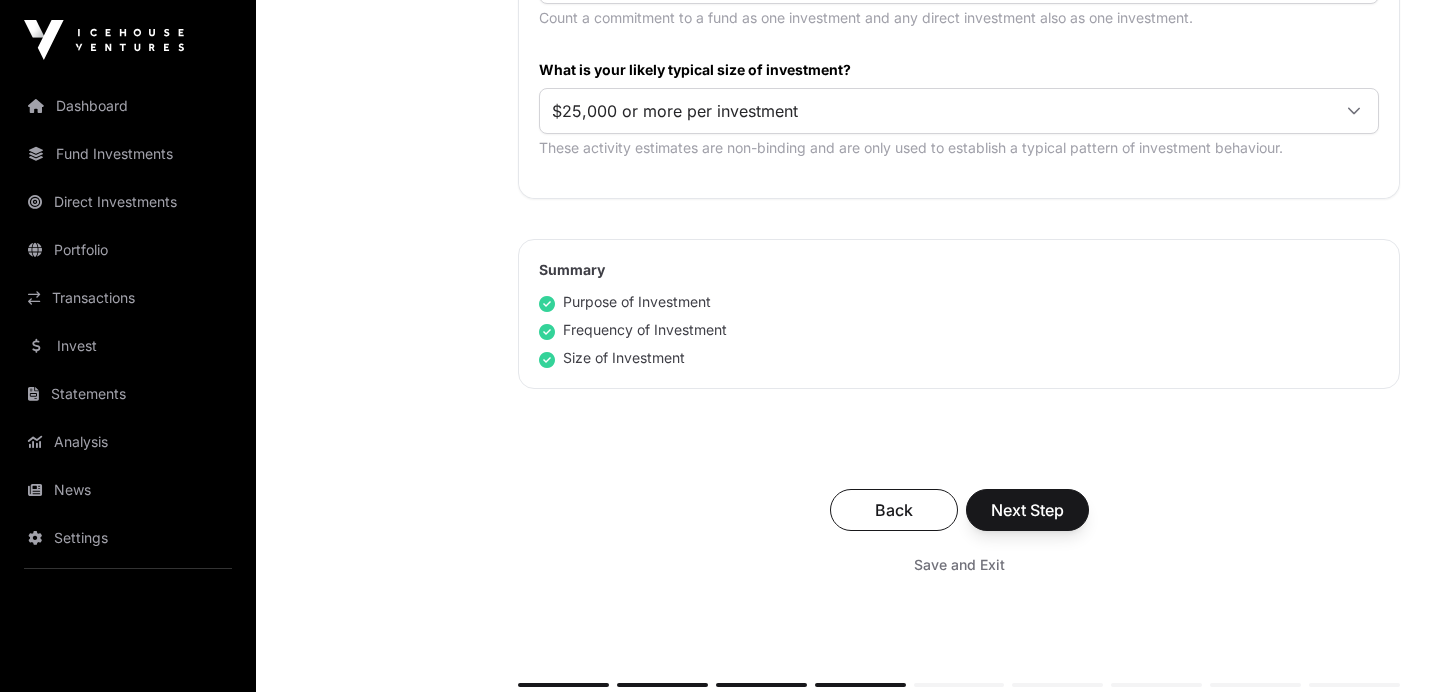 scroll, scrollTop: 1197, scrollLeft: 0, axis: vertical 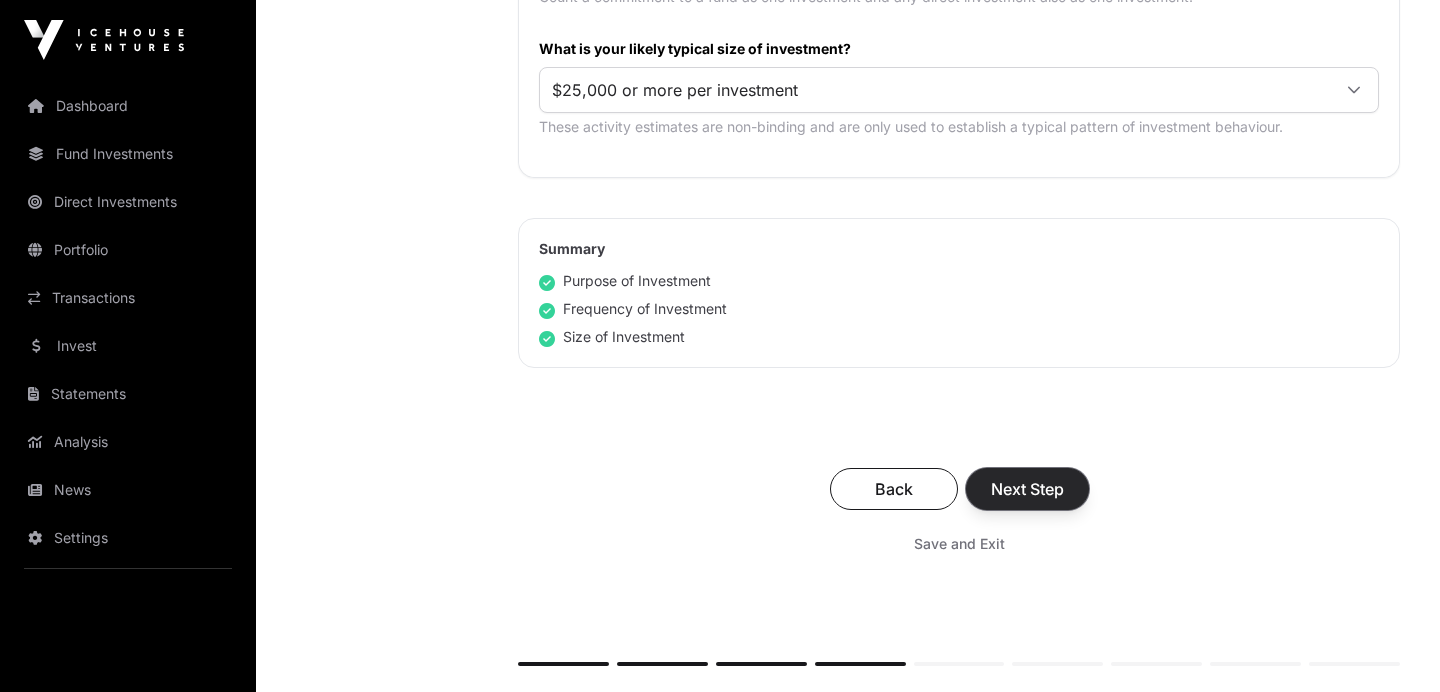 click on "Next Step" 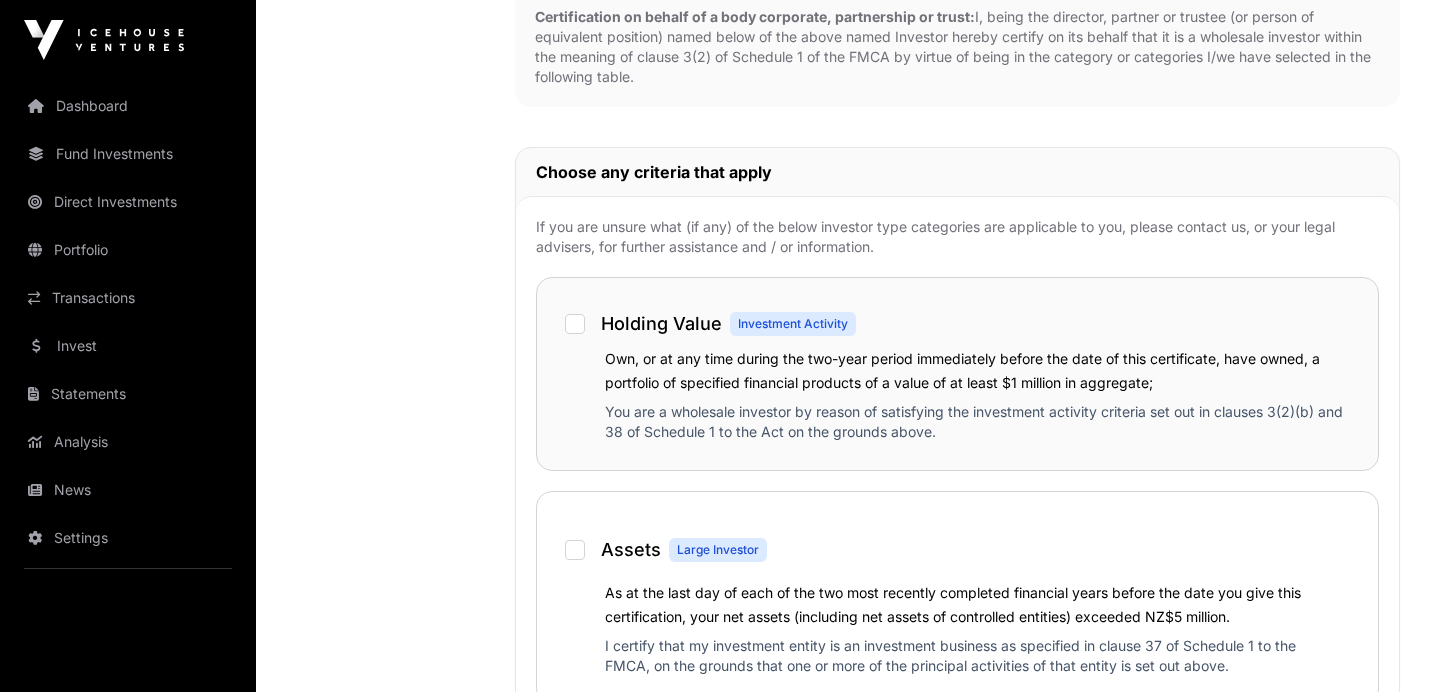 scroll, scrollTop: 1296, scrollLeft: 0, axis: vertical 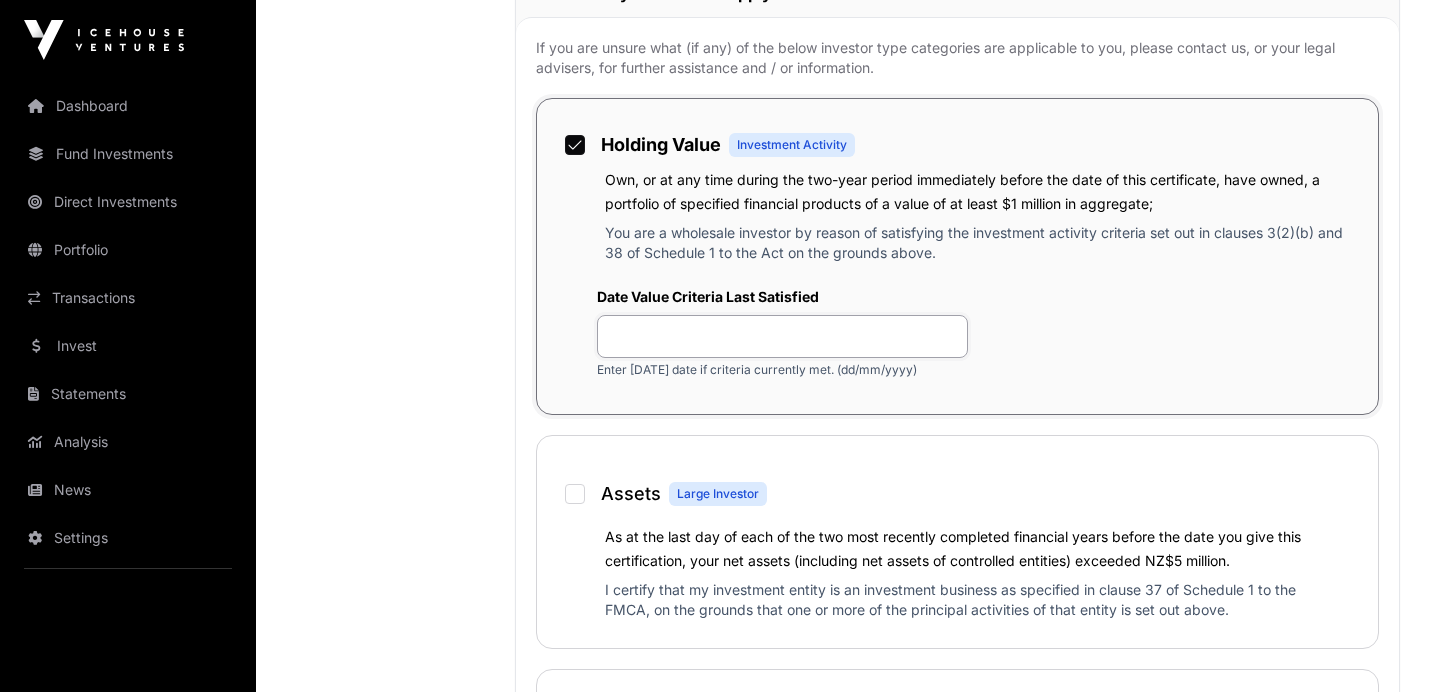 click 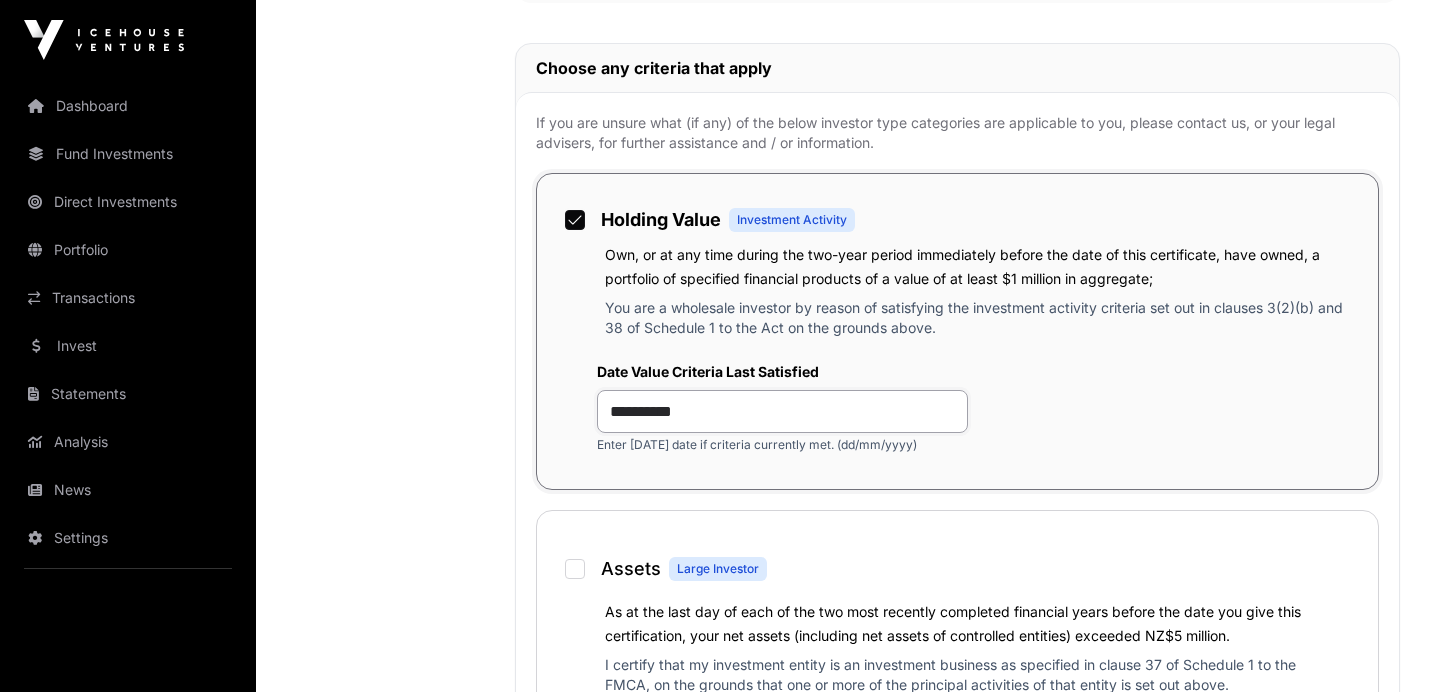 scroll, scrollTop: 1400, scrollLeft: 0, axis: vertical 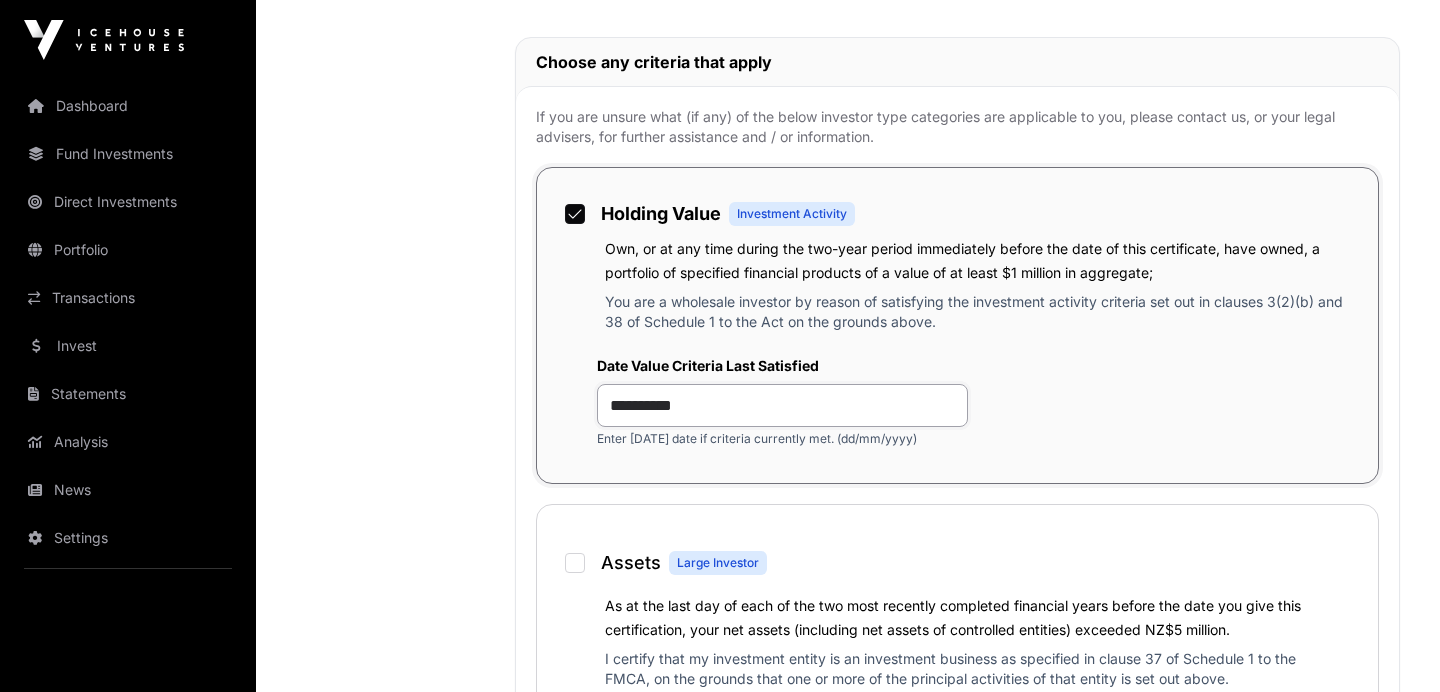 click on "**********" 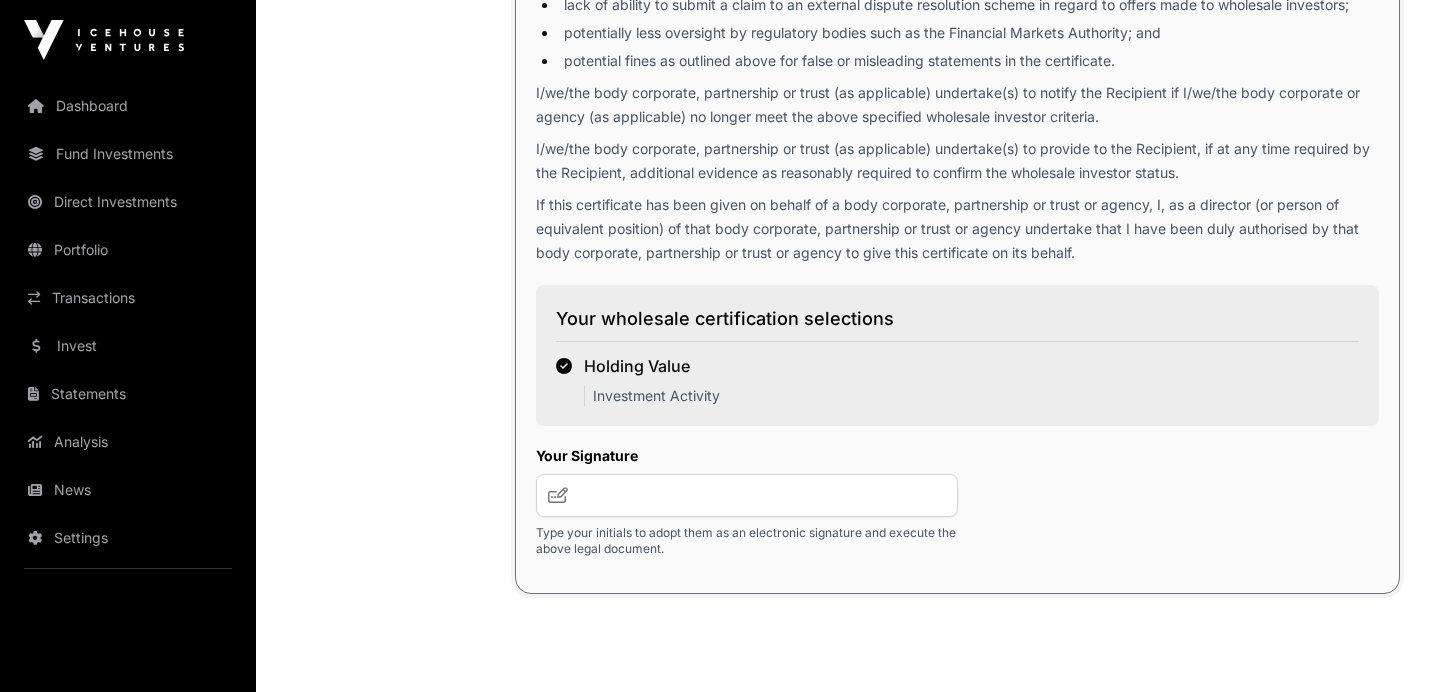 scroll, scrollTop: 3544, scrollLeft: 0, axis: vertical 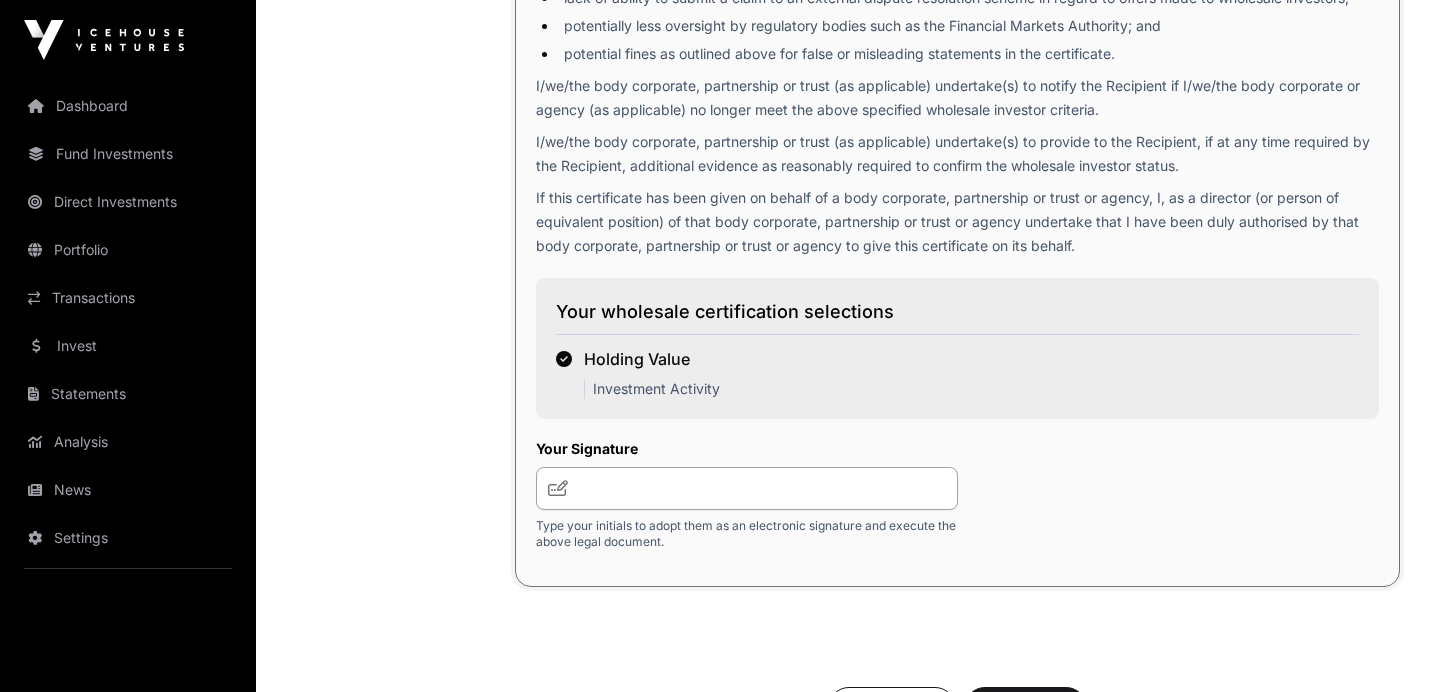 type on "**********" 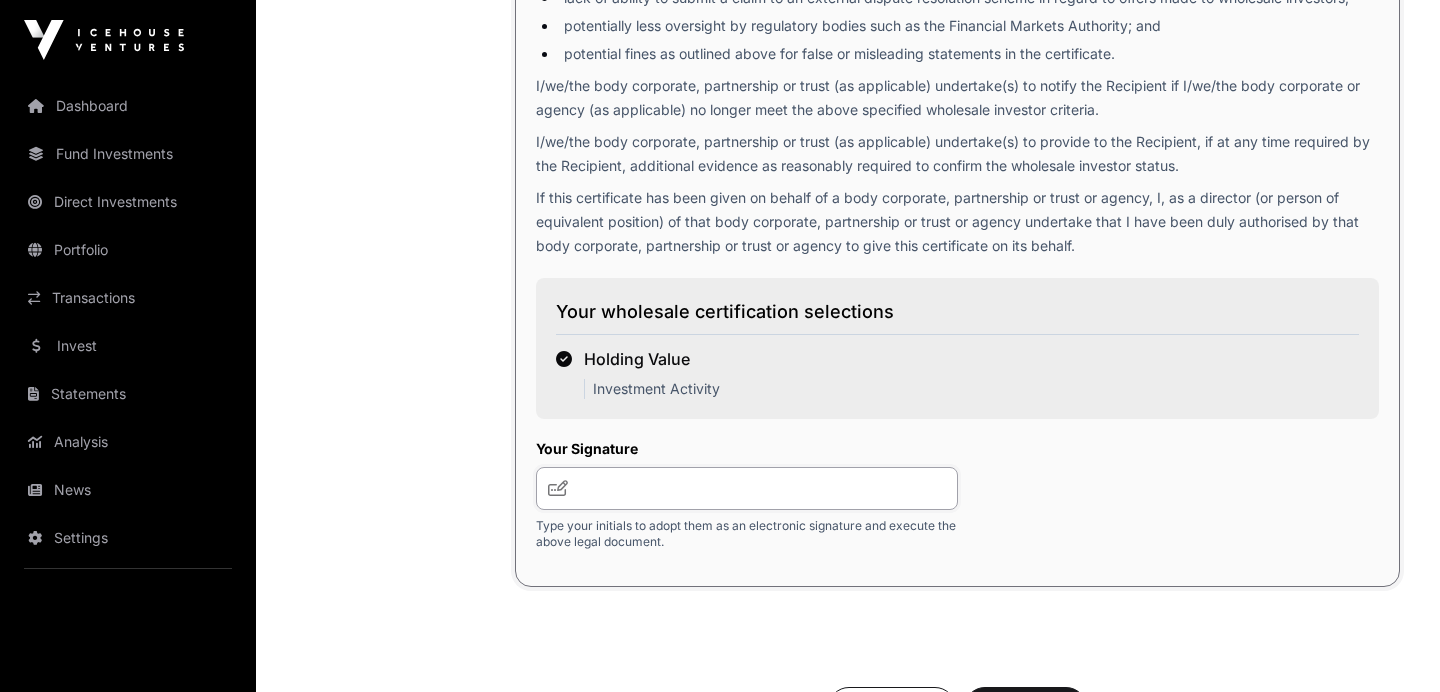 click 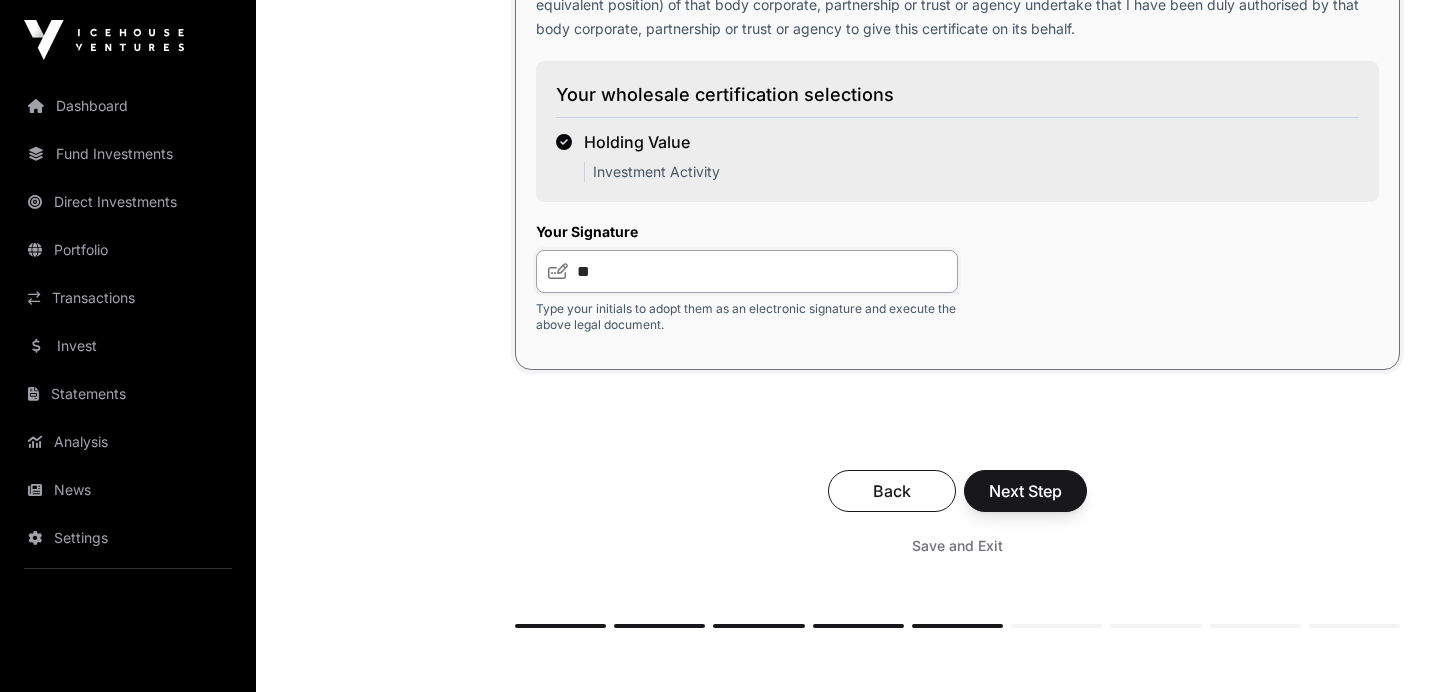 scroll, scrollTop: 3797, scrollLeft: 0, axis: vertical 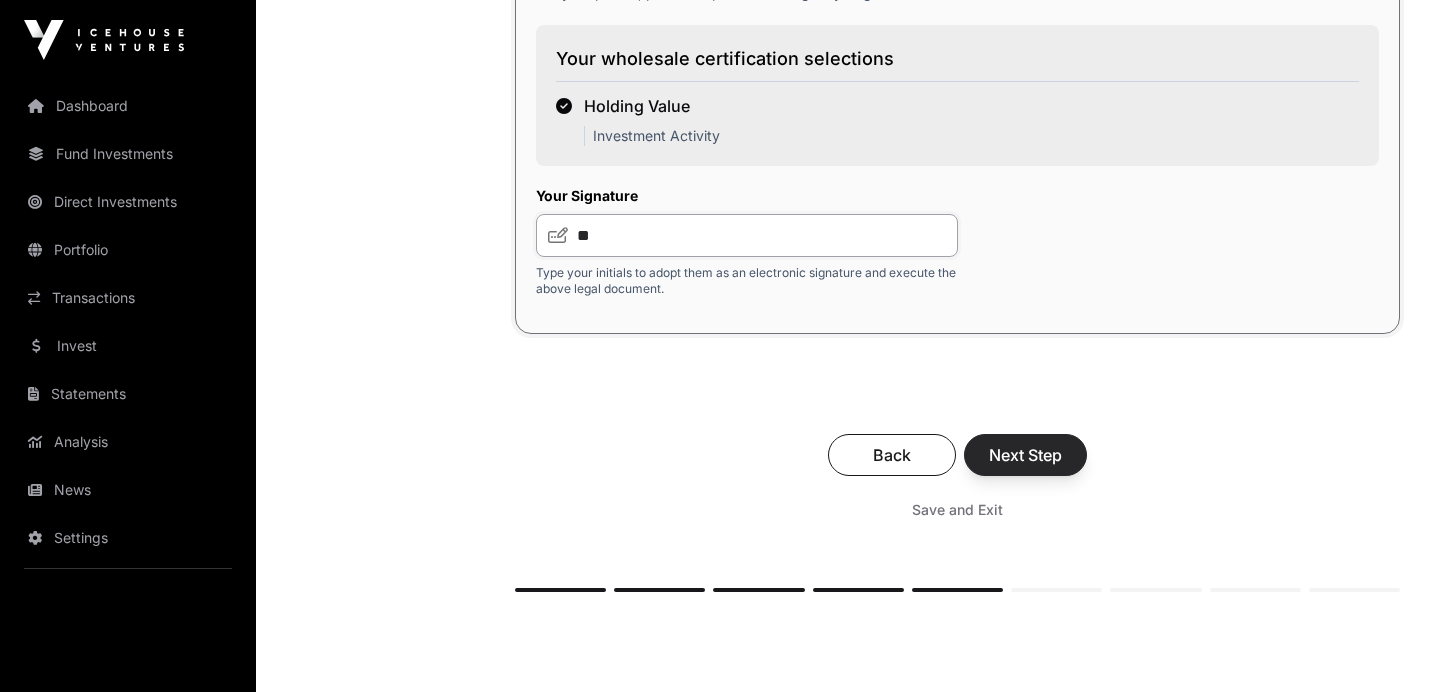 type on "**" 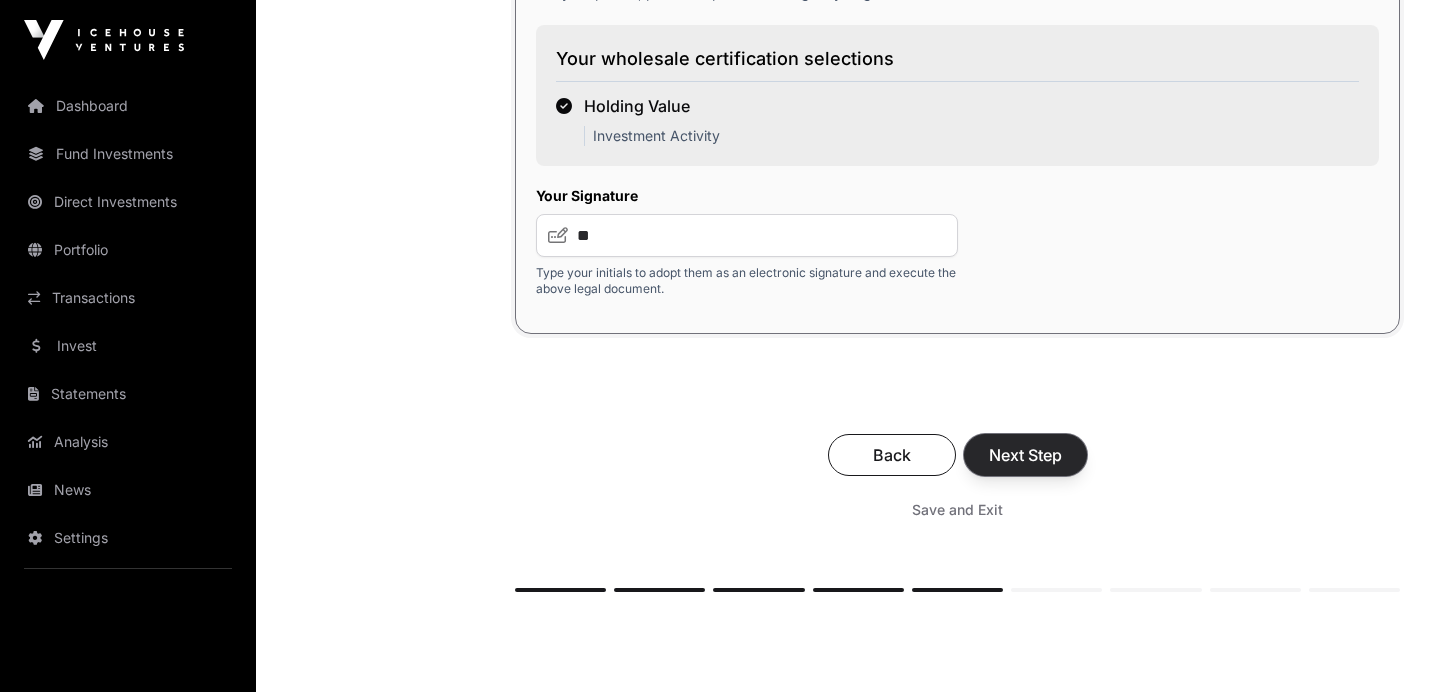 click on "Next Step" 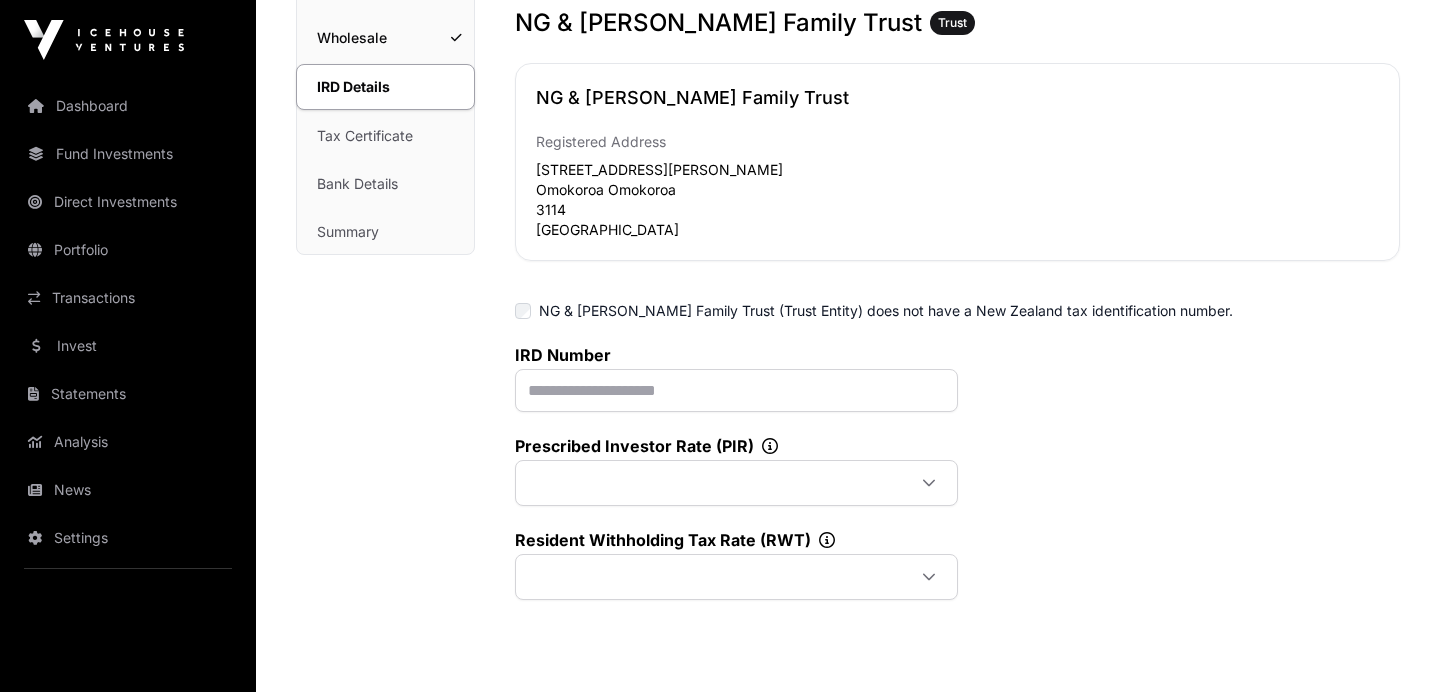 scroll, scrollTop: 352, scrollLeft: 0, axis: vertical 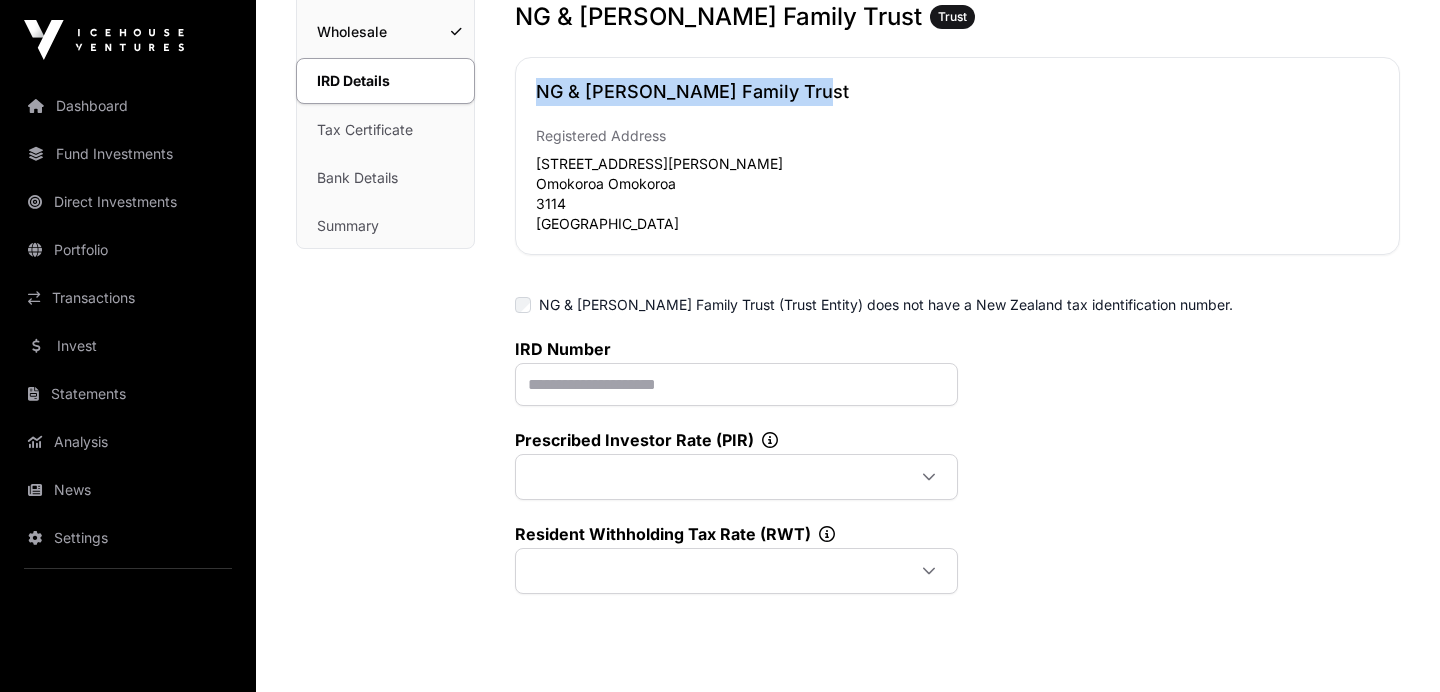 drag, startPoint x: 813, startPoint y: 87, endPoint x: 542, endPoint y: 87, distance: 271 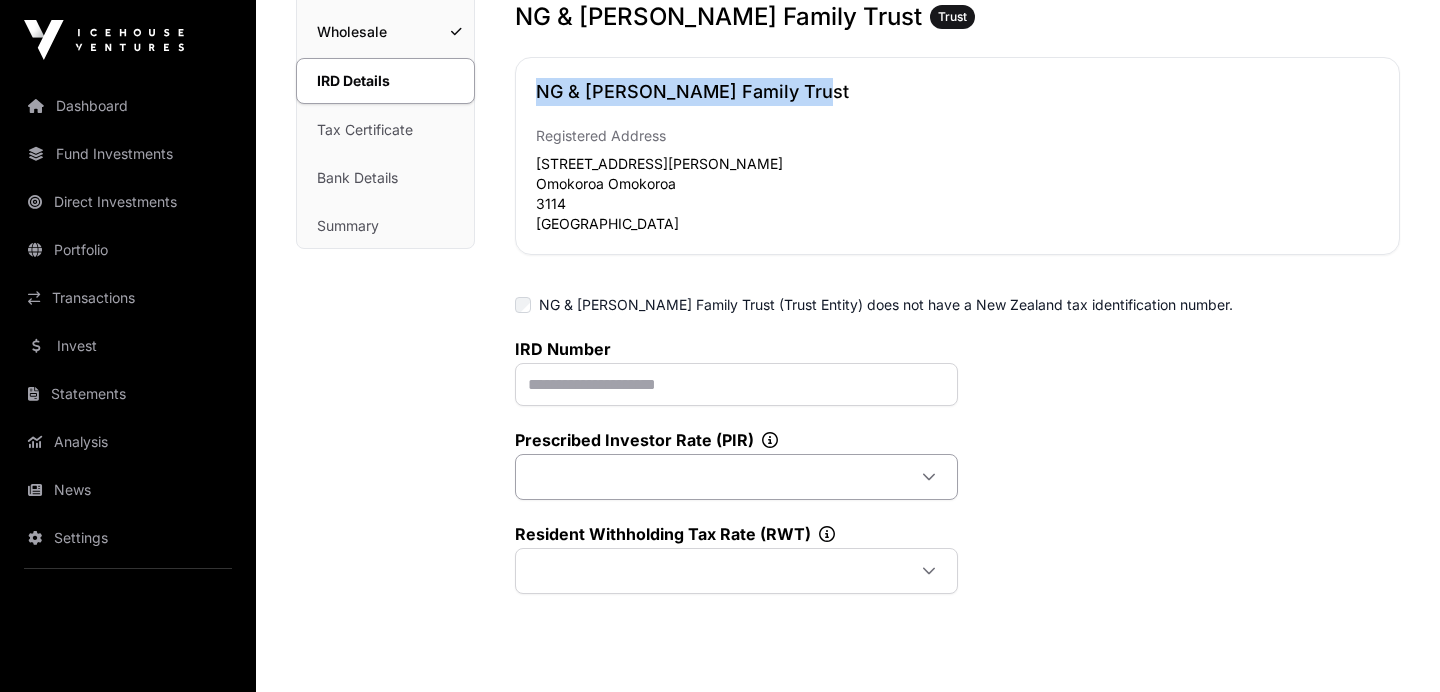 click 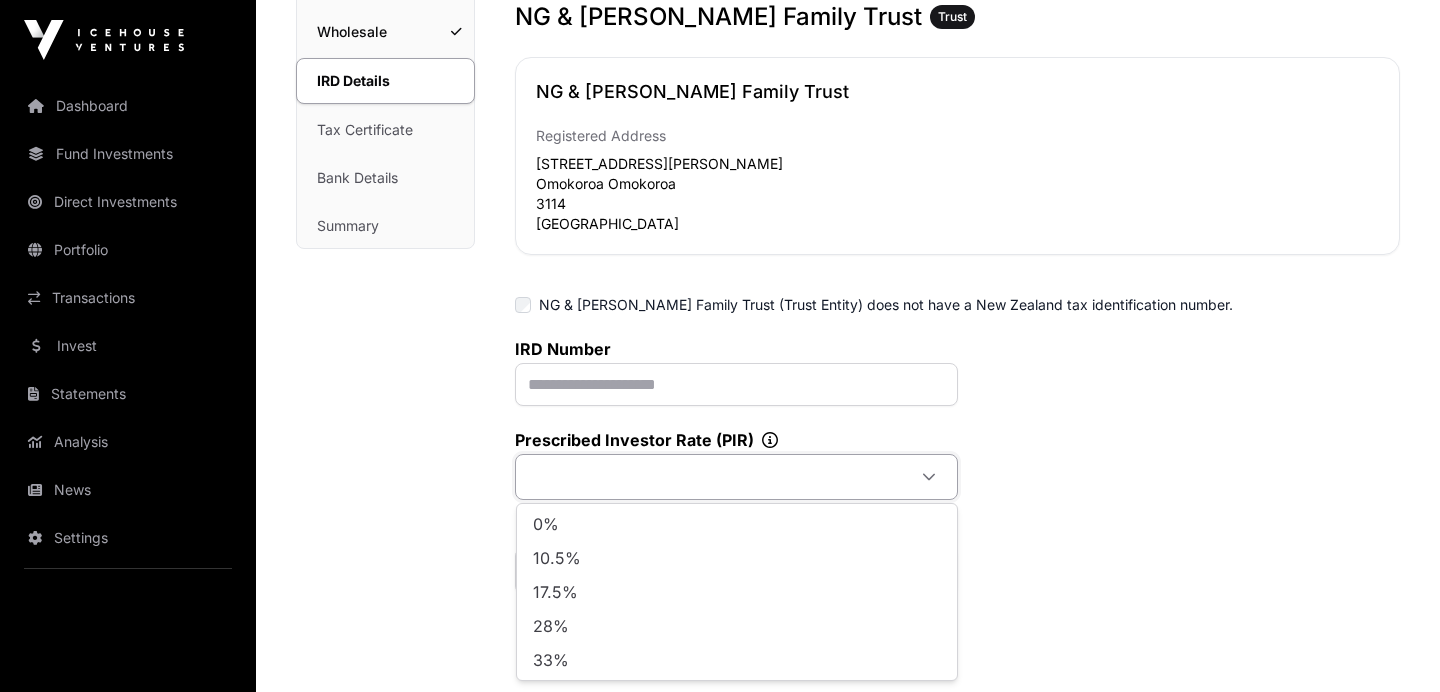 click on "IRD Number   Prescribed Investor Rate (PIR)     Resident Withholding Tax Rate (RWT)" 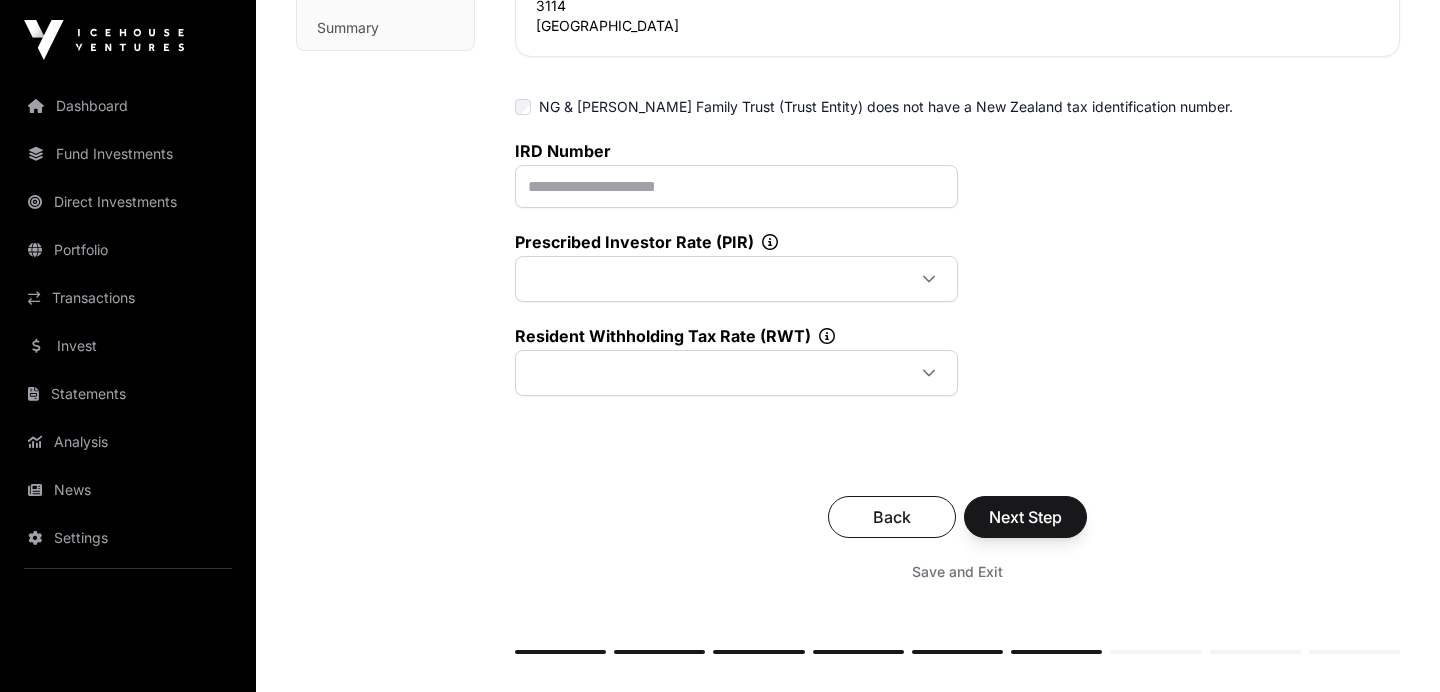 scroll, scrollTop: 495, scrollLeft: 0, axis: vertical 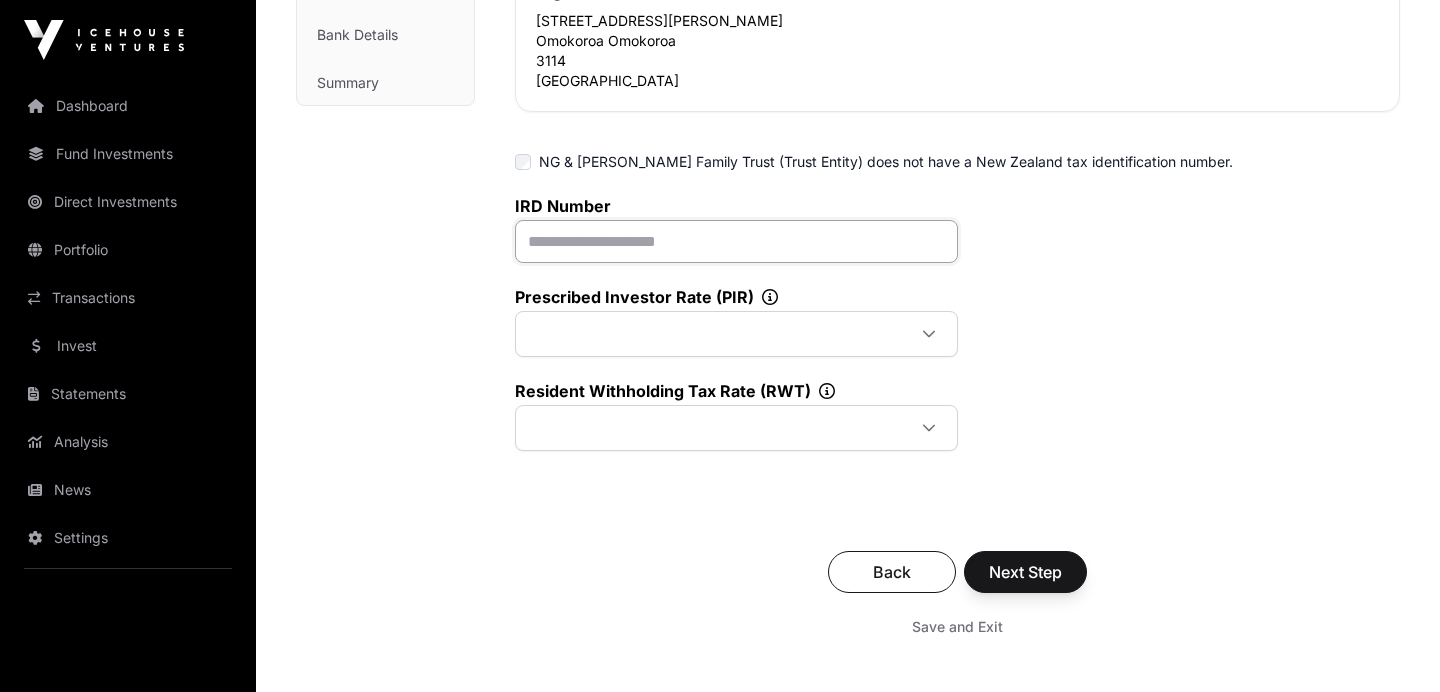 click 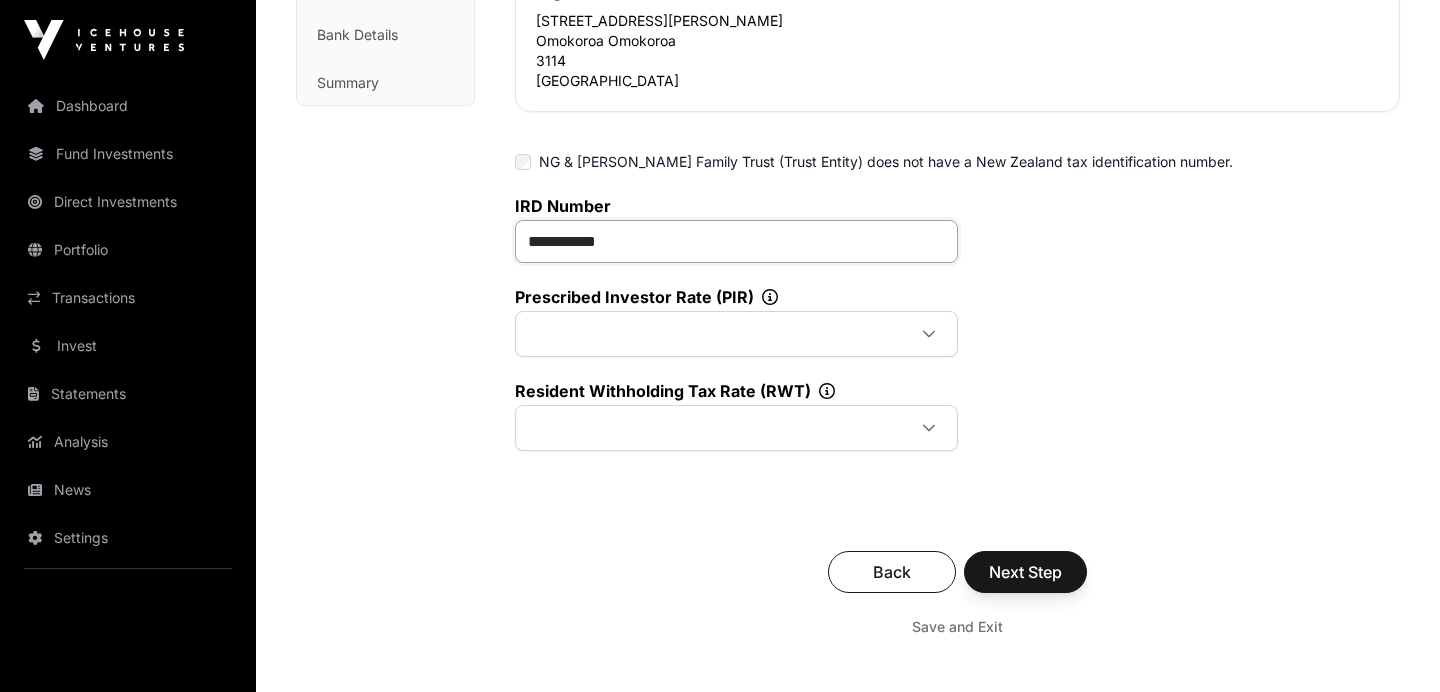 type on "**********" 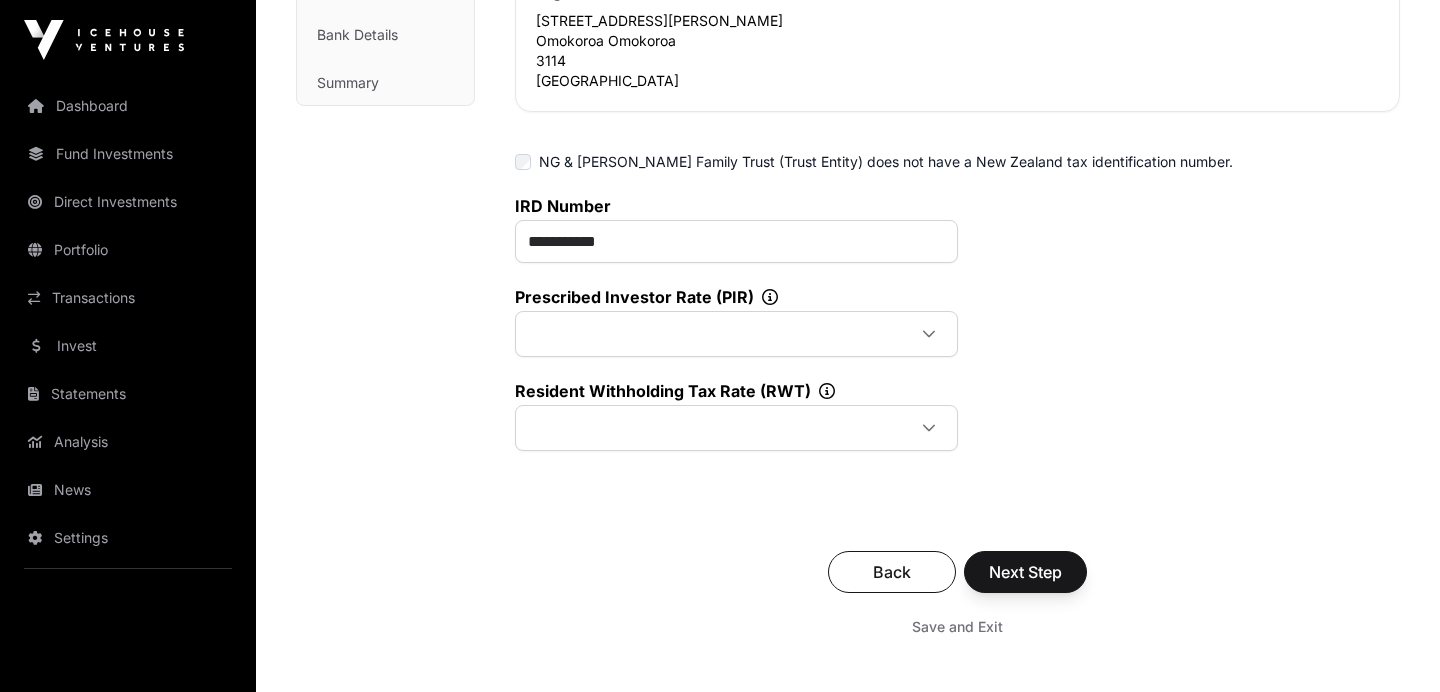 click 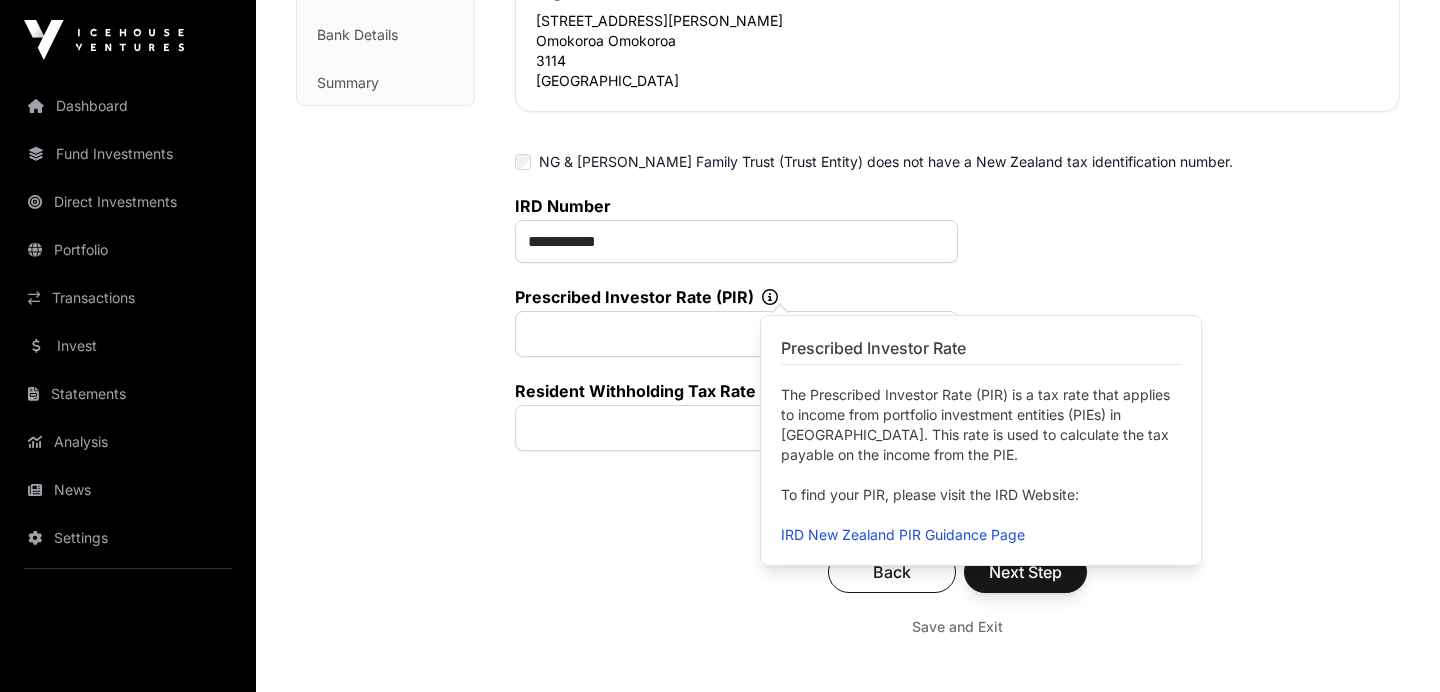 click on "**********" 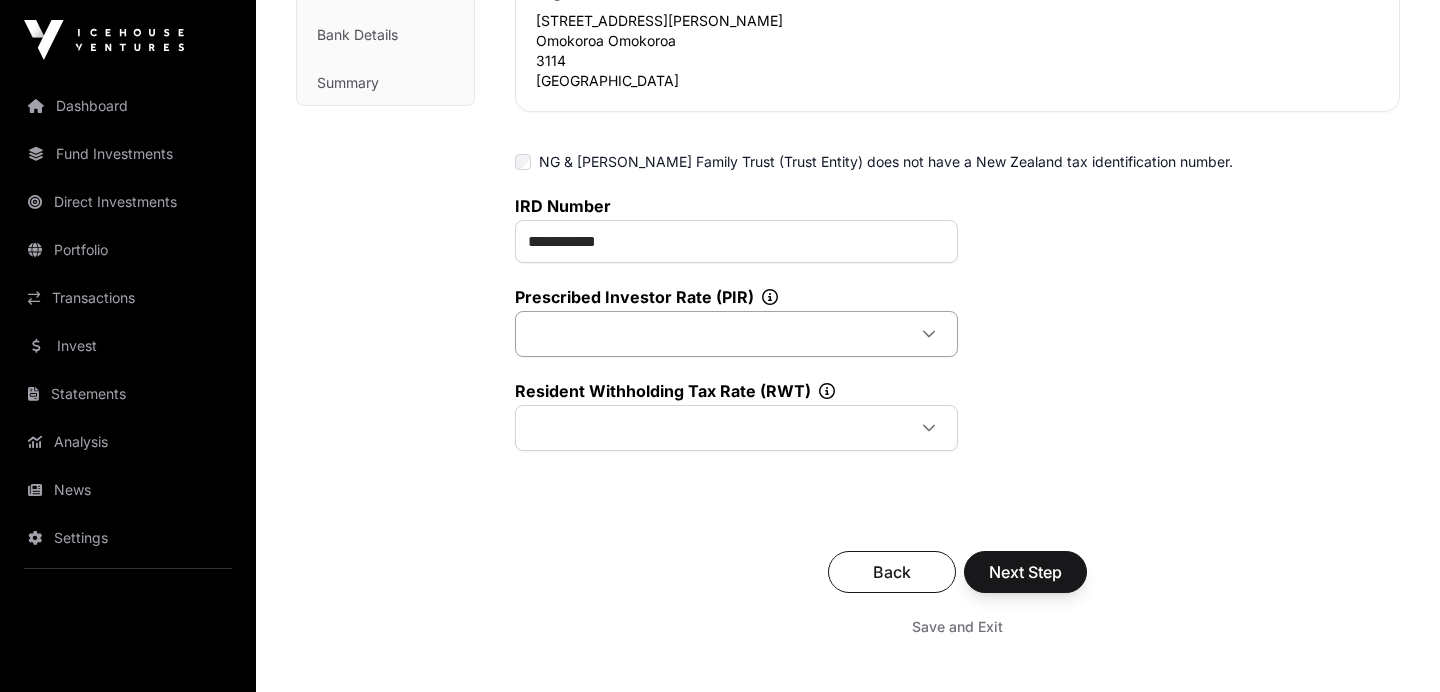 click 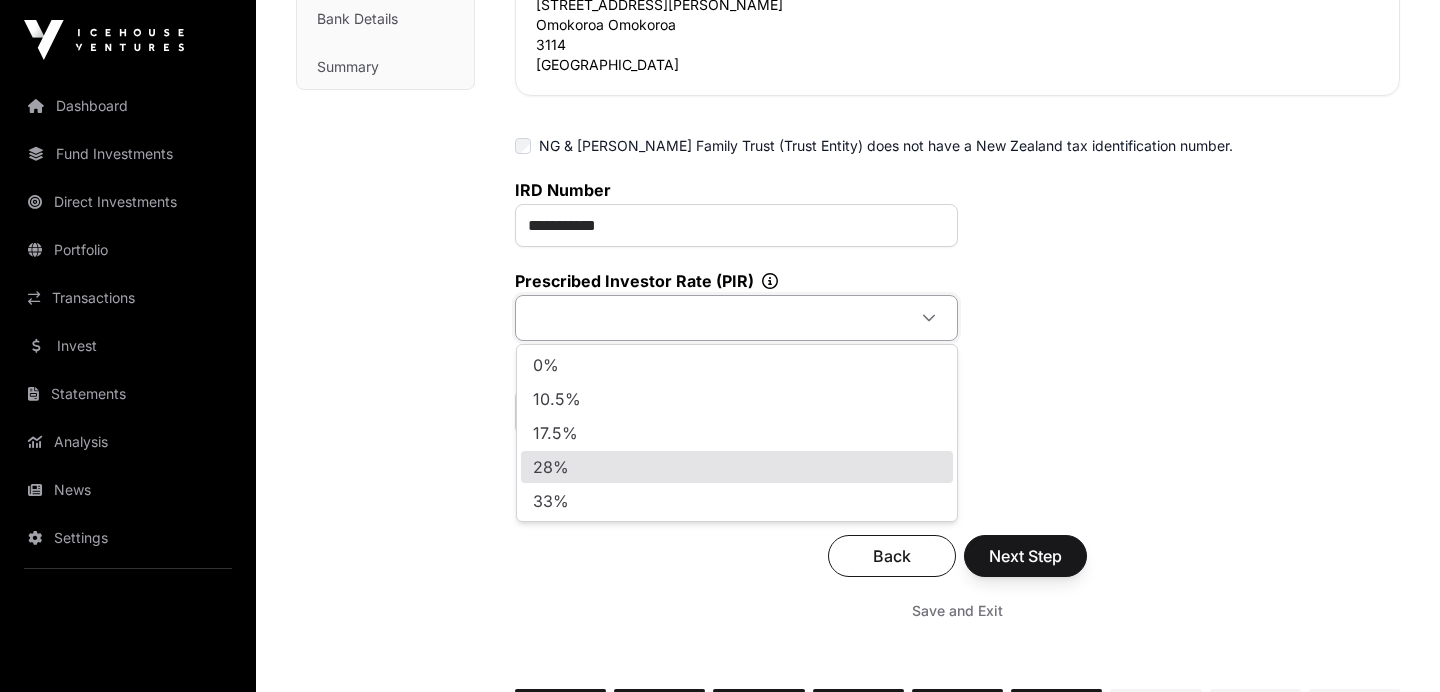 scroll, scrollTop: 508, scrollLeft: 0, axis: vertical 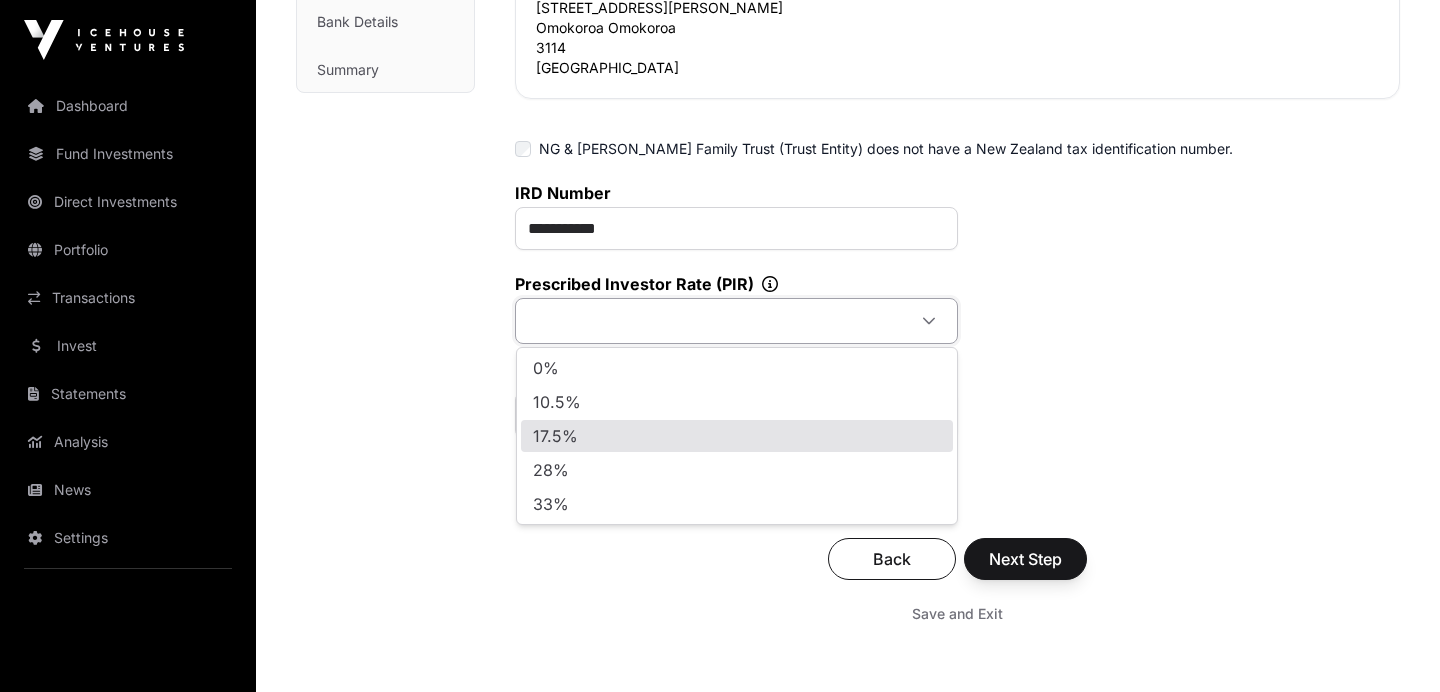 click on "**********" 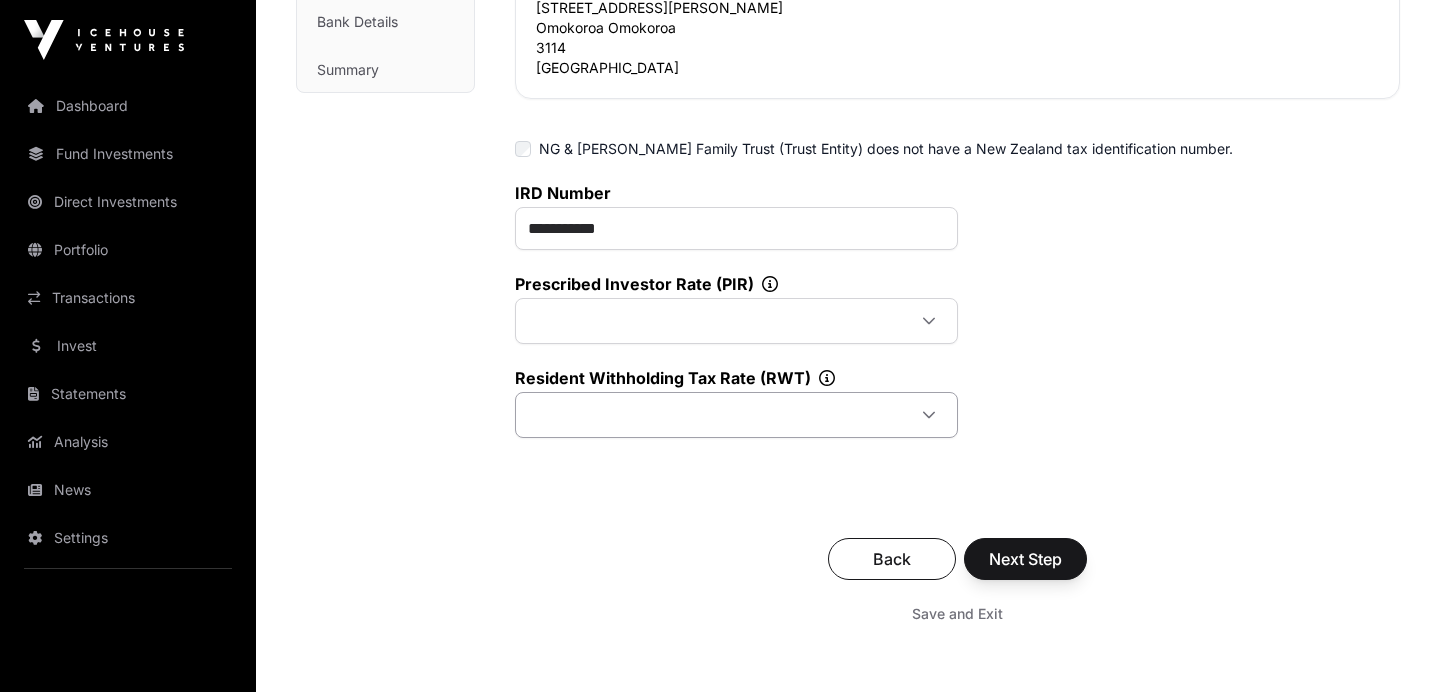 click 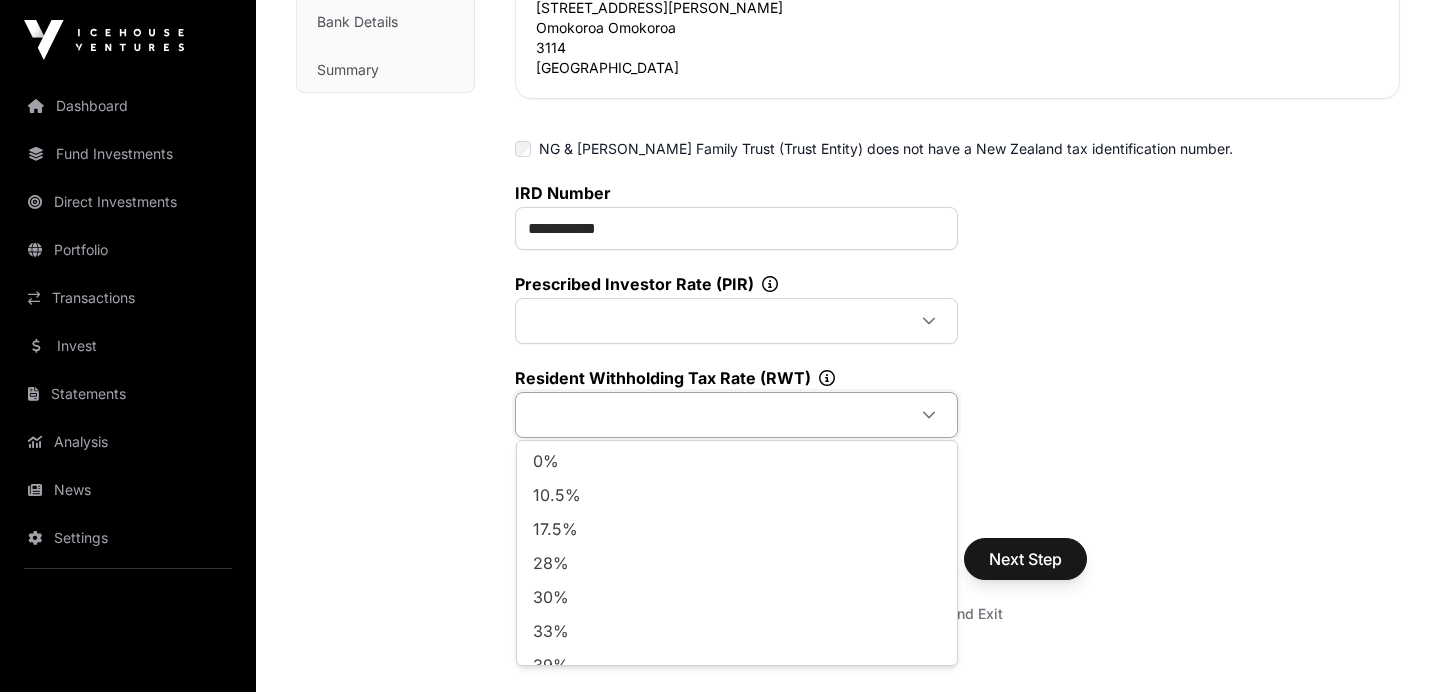 click on "**********" 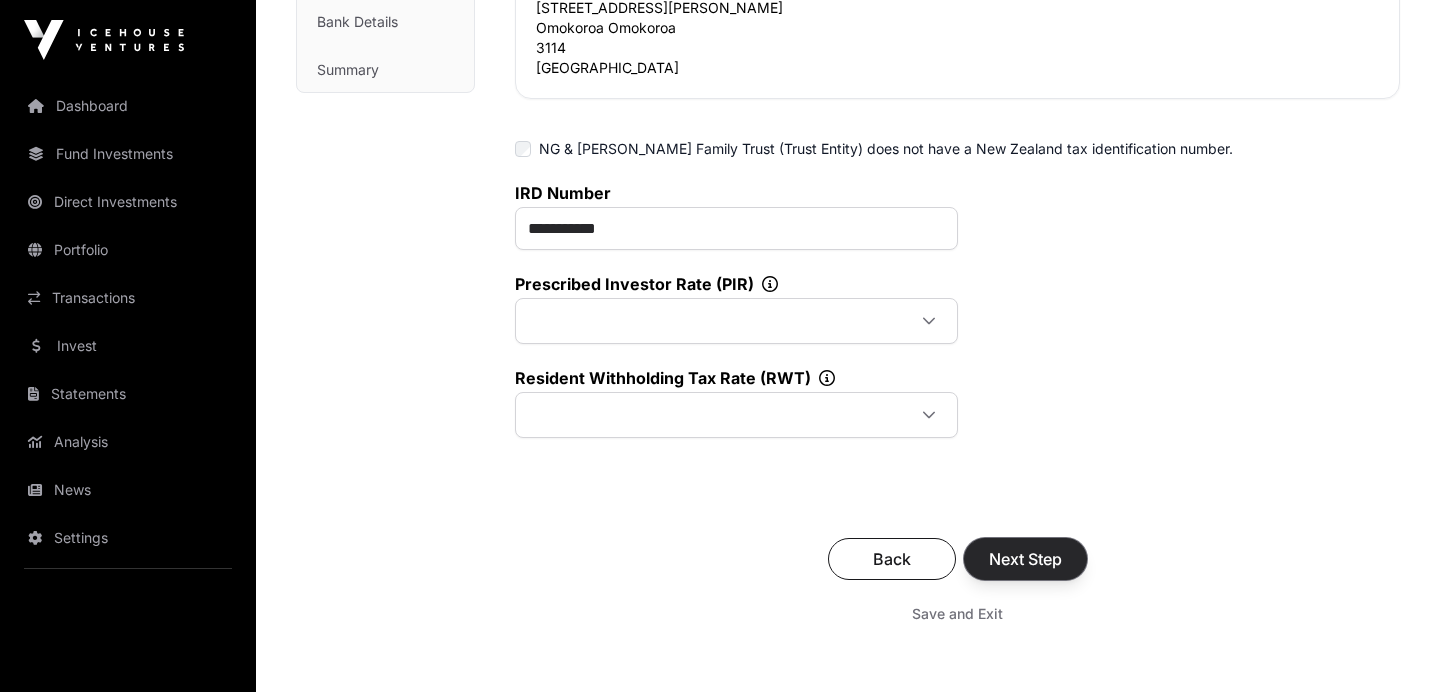 click on "Next Step" 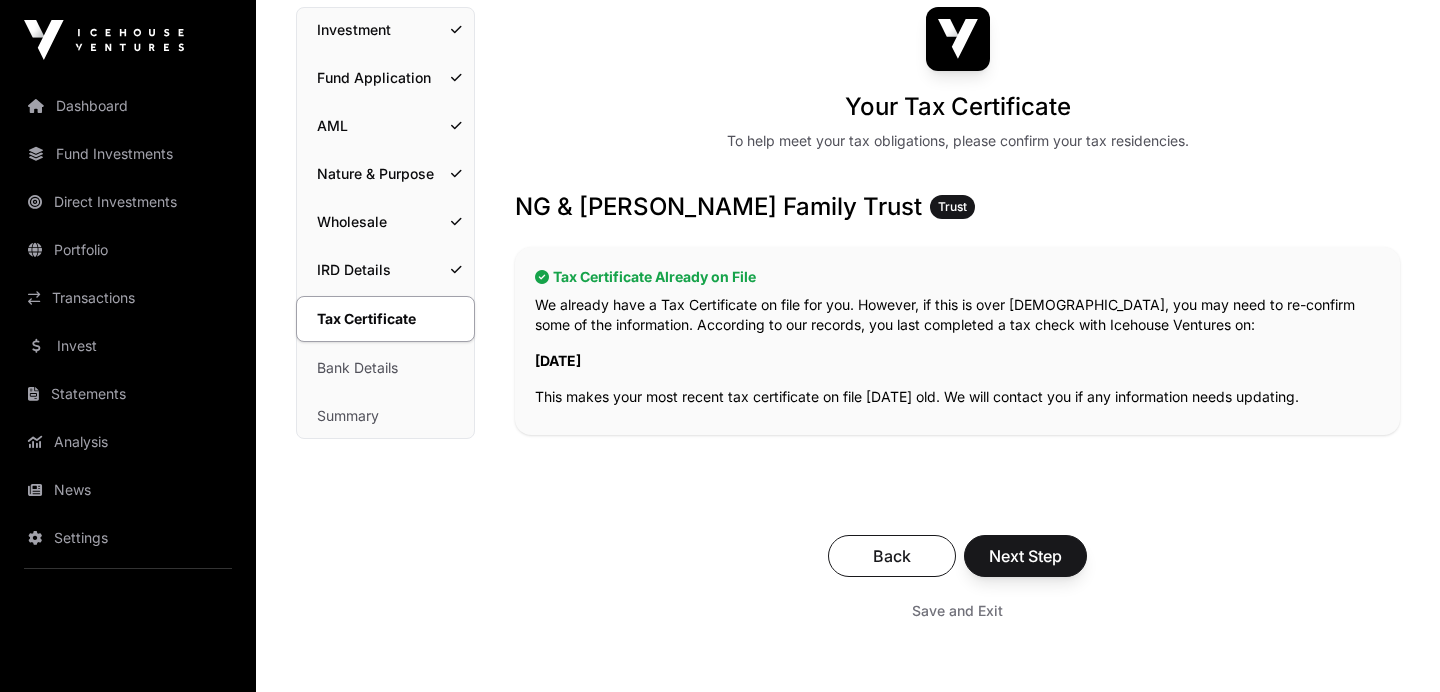 scroll, scrollTop: 170, scrollLeft: 0, axis: vertical 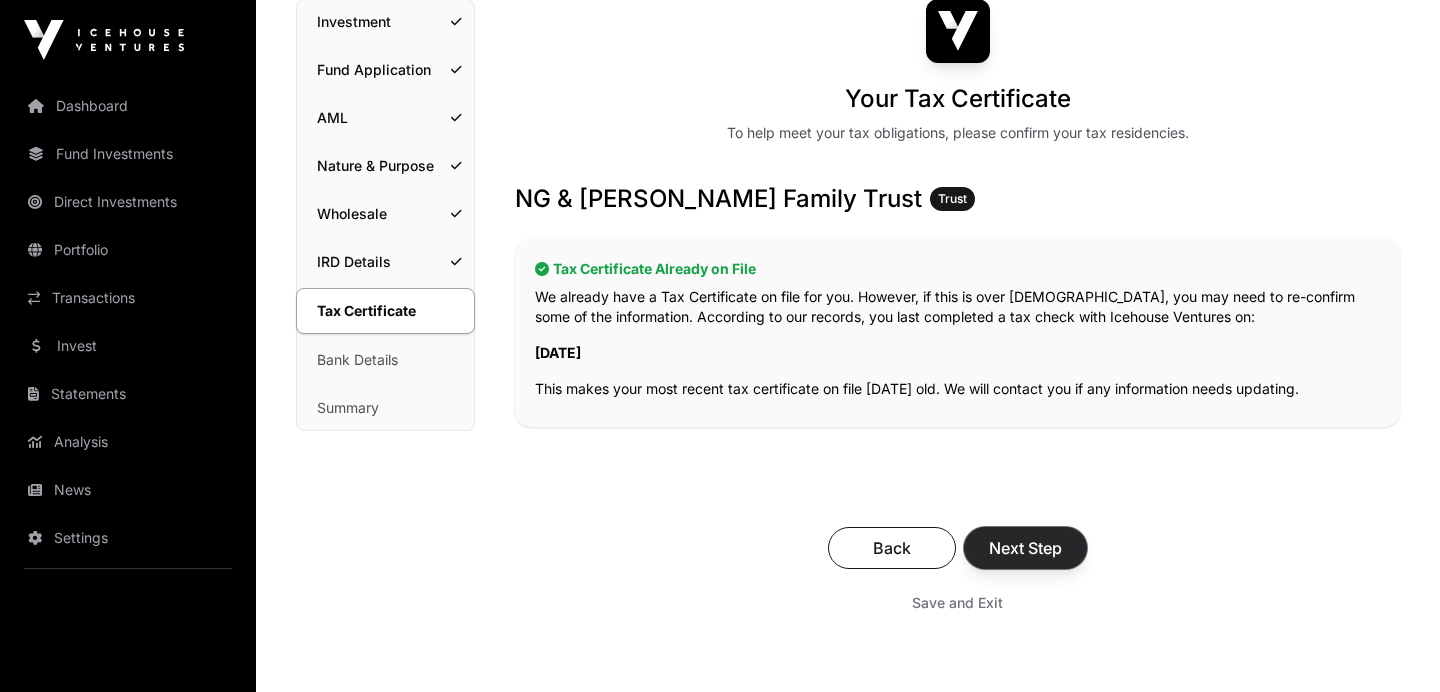 click on "Next Step" 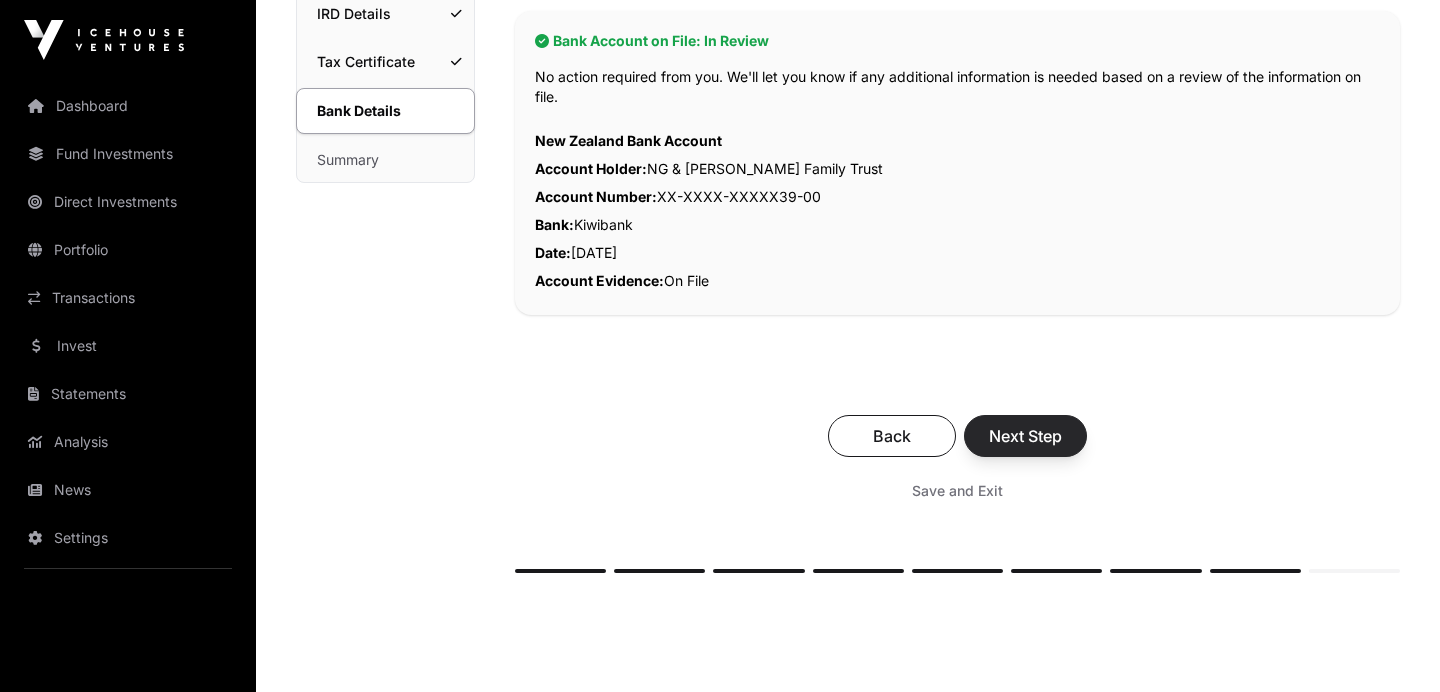 scroll, scrollTop: 425, scrollLeft: 0, axis: vertical 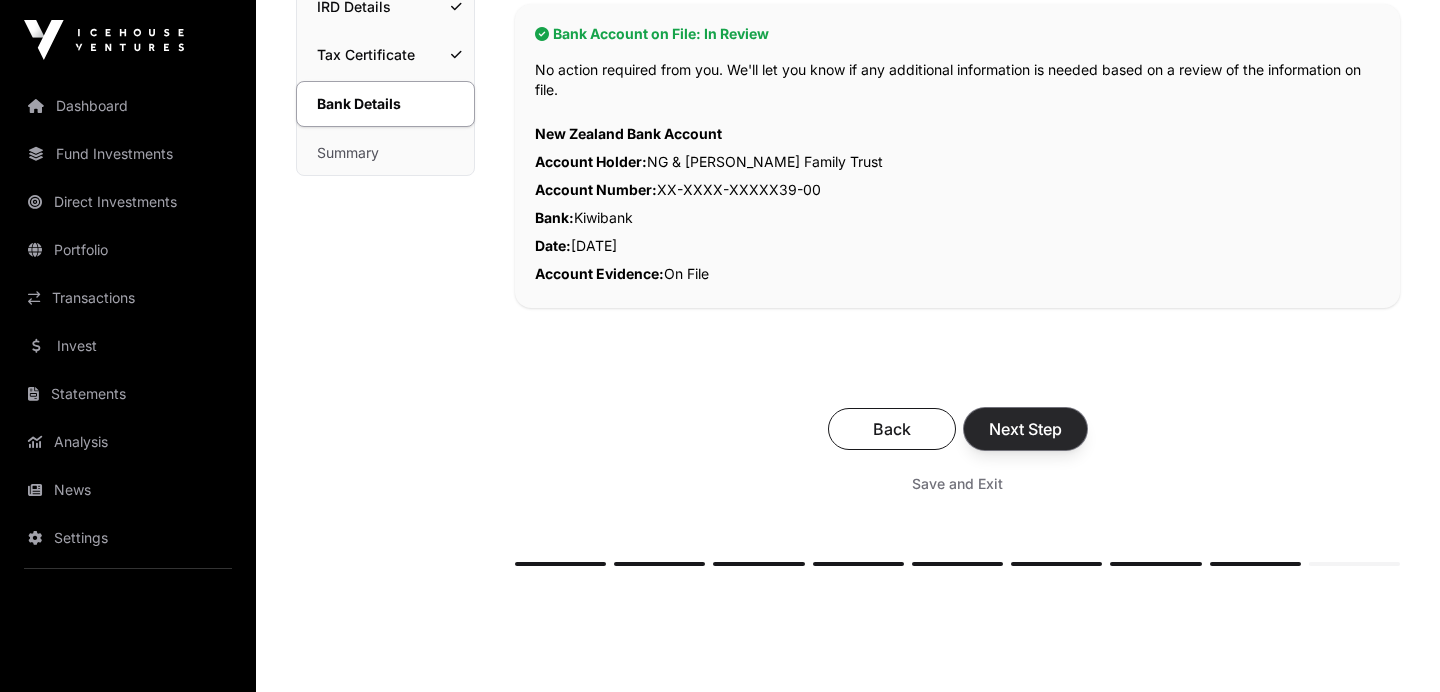 click on "Next Step" 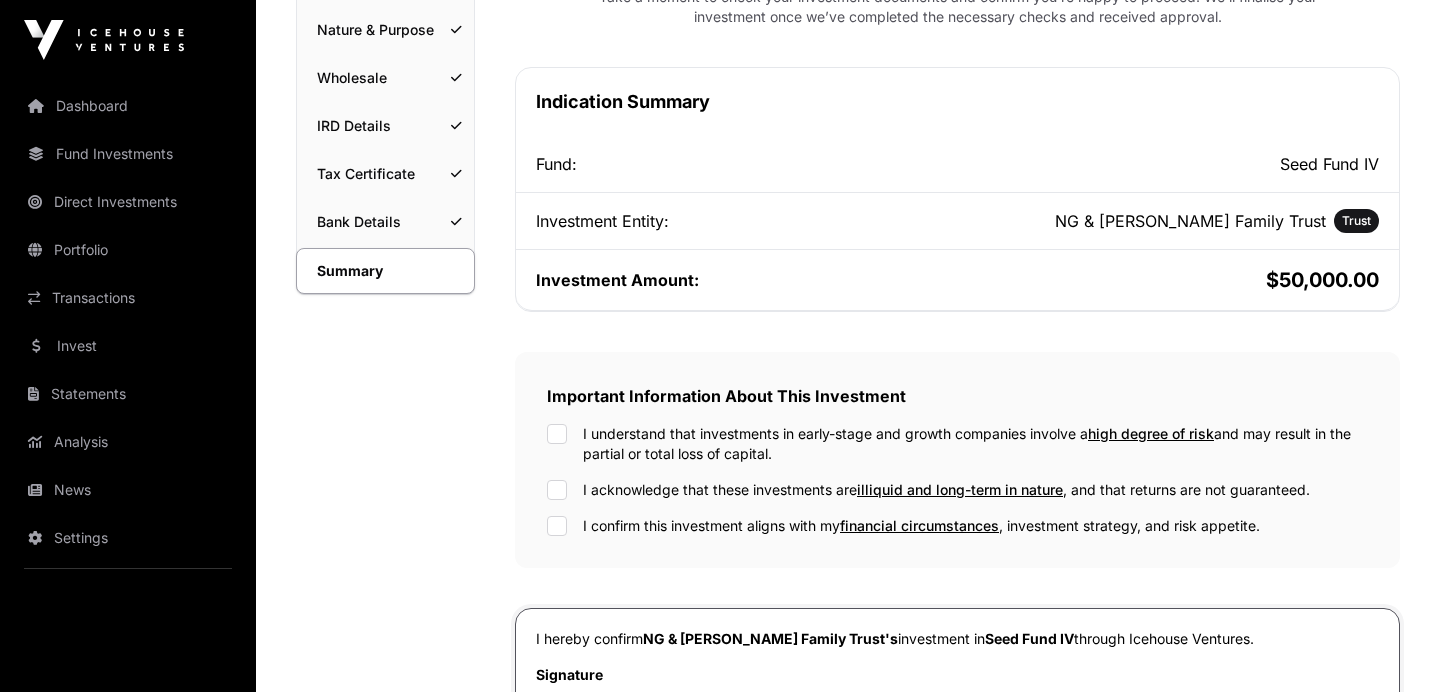 scroll, scrollTop: 309, scrollLeft: 0, axis: vertical 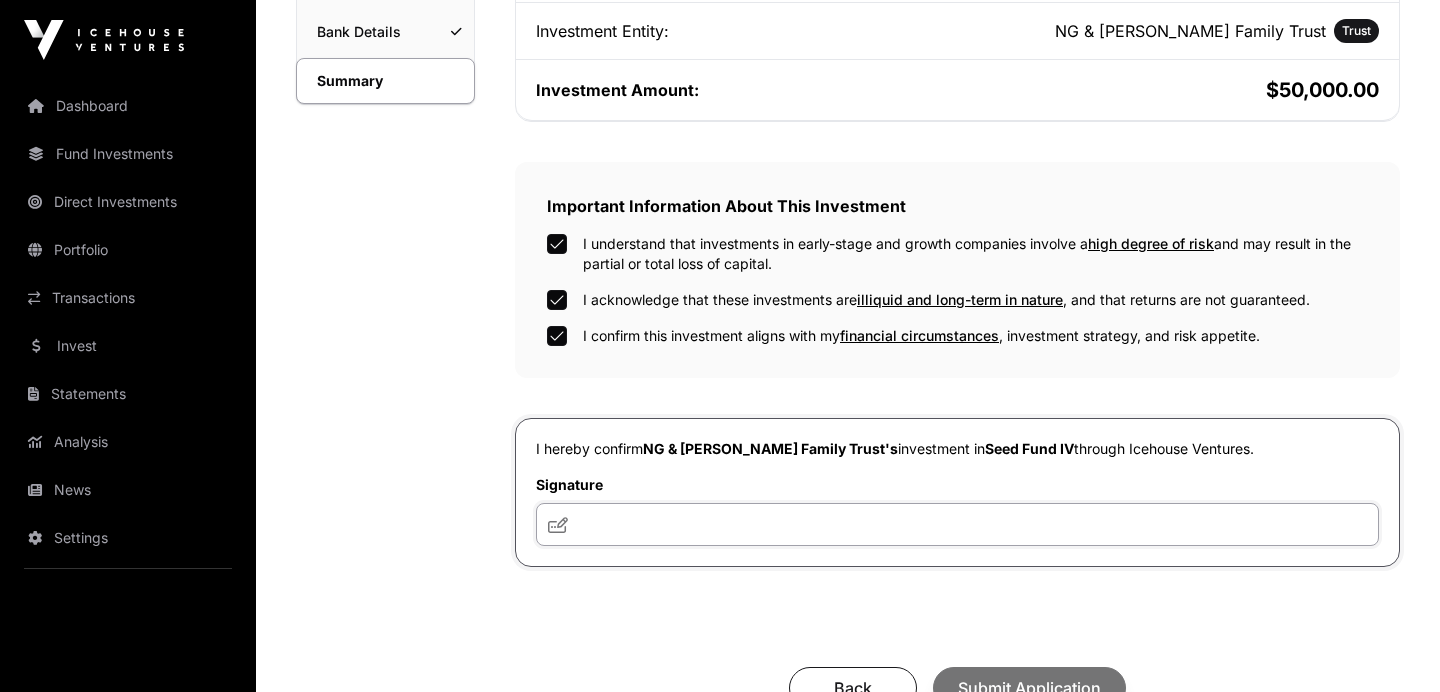 click 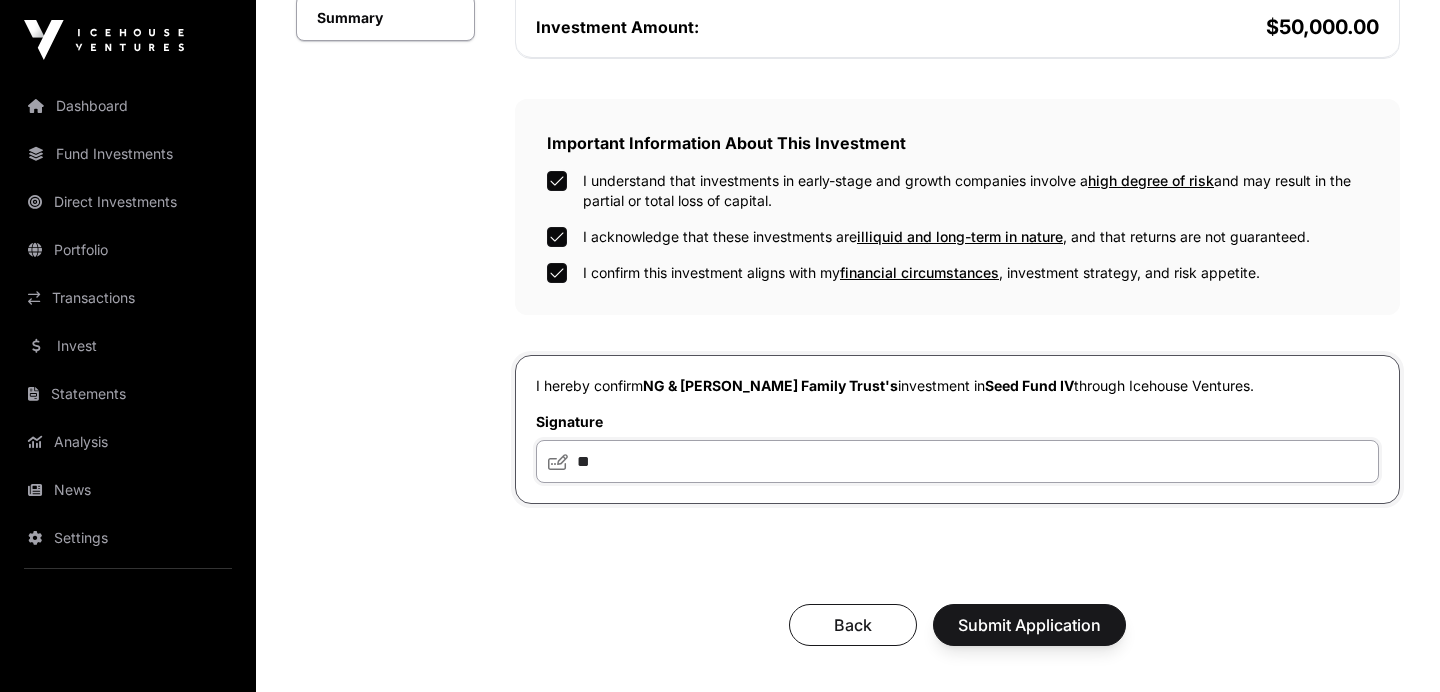 scroll, scrollTop: 676, scrollLeft: 0, axis: vertical 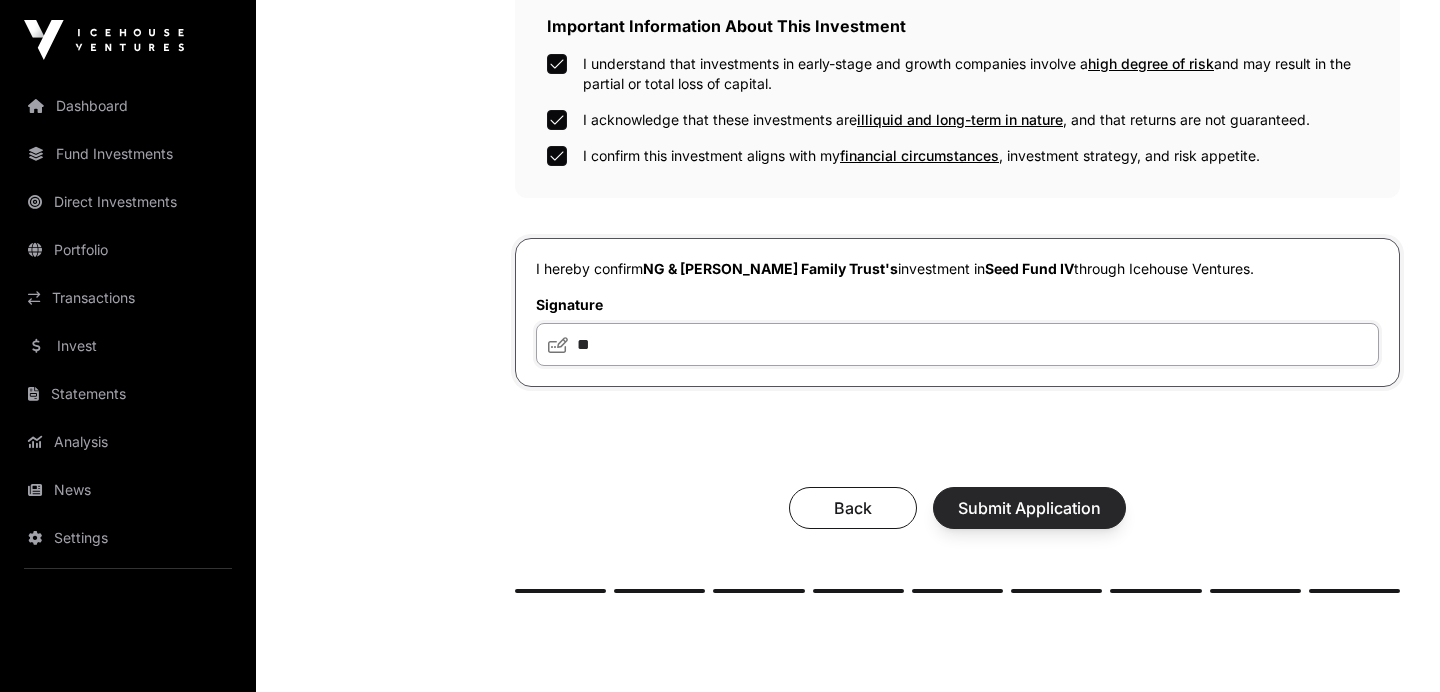 type on "**" 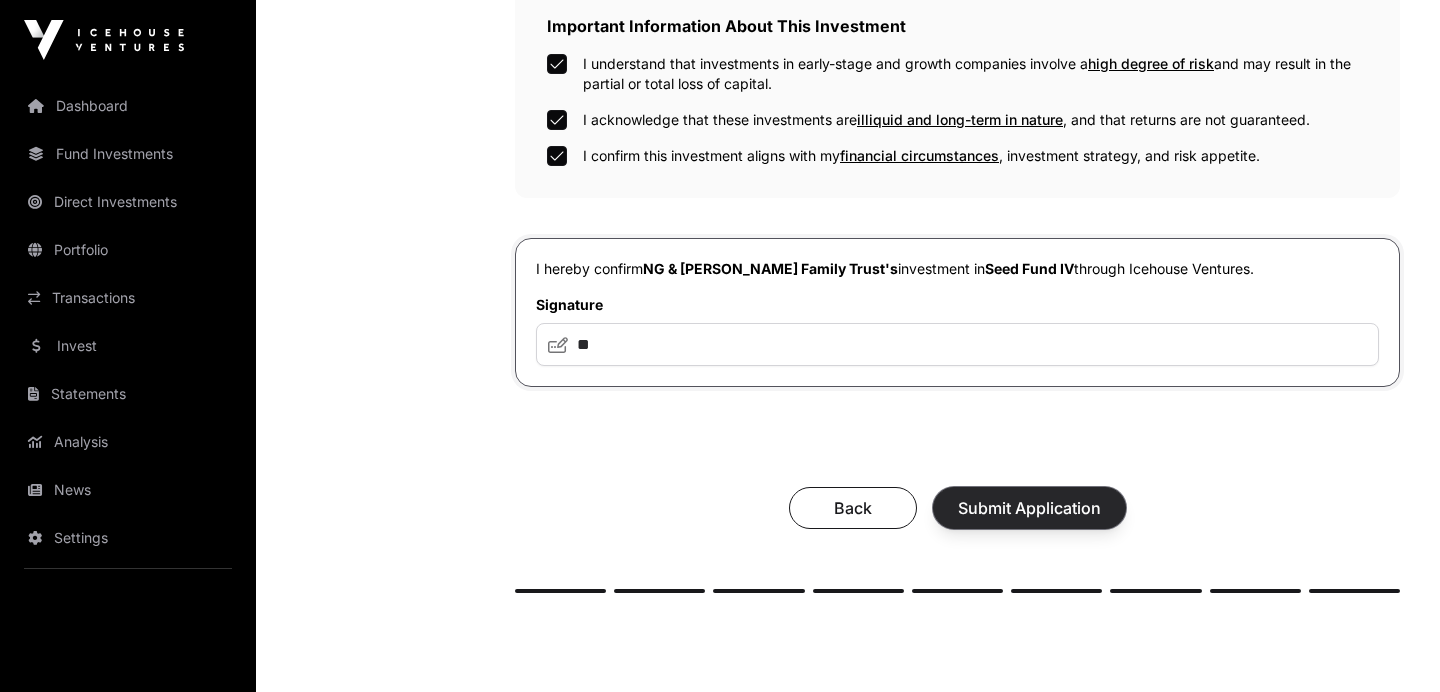 click on "Submit Application" 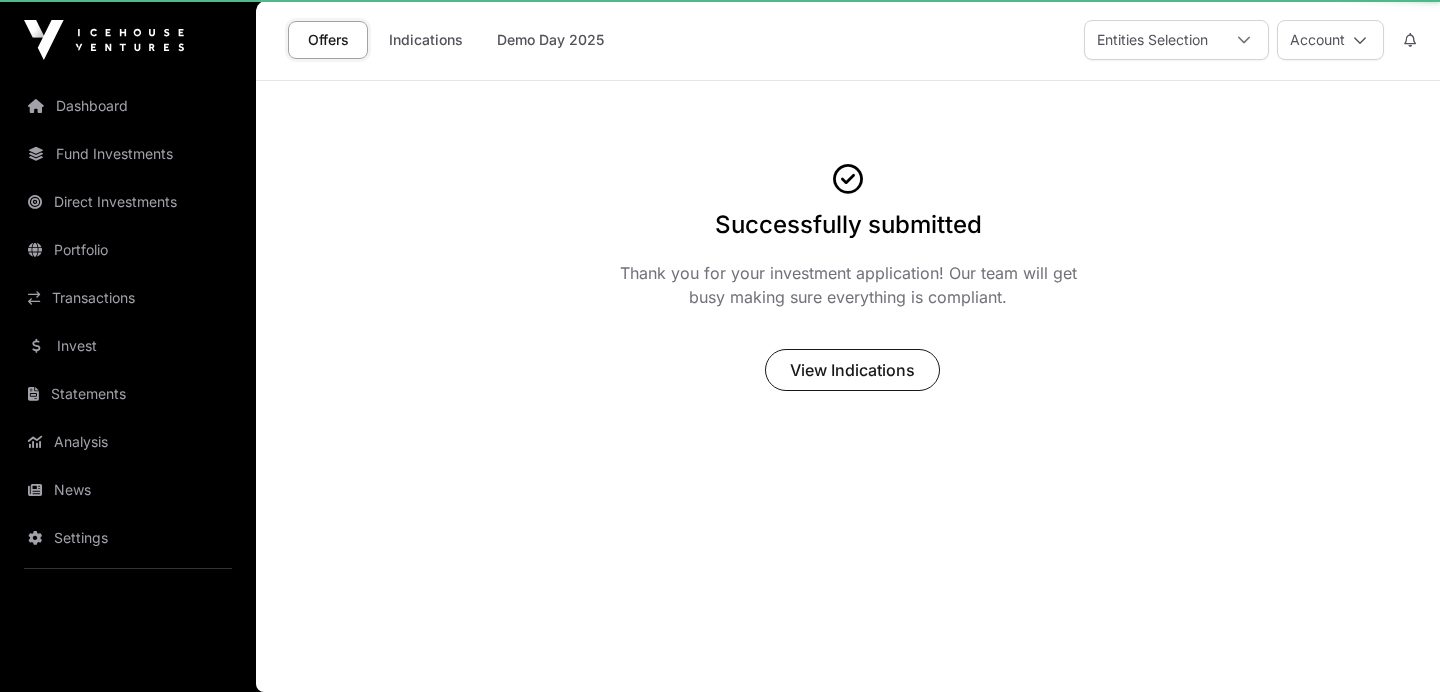 scroll, scrollTop: 0, scrollLeft: 0, axis: both 